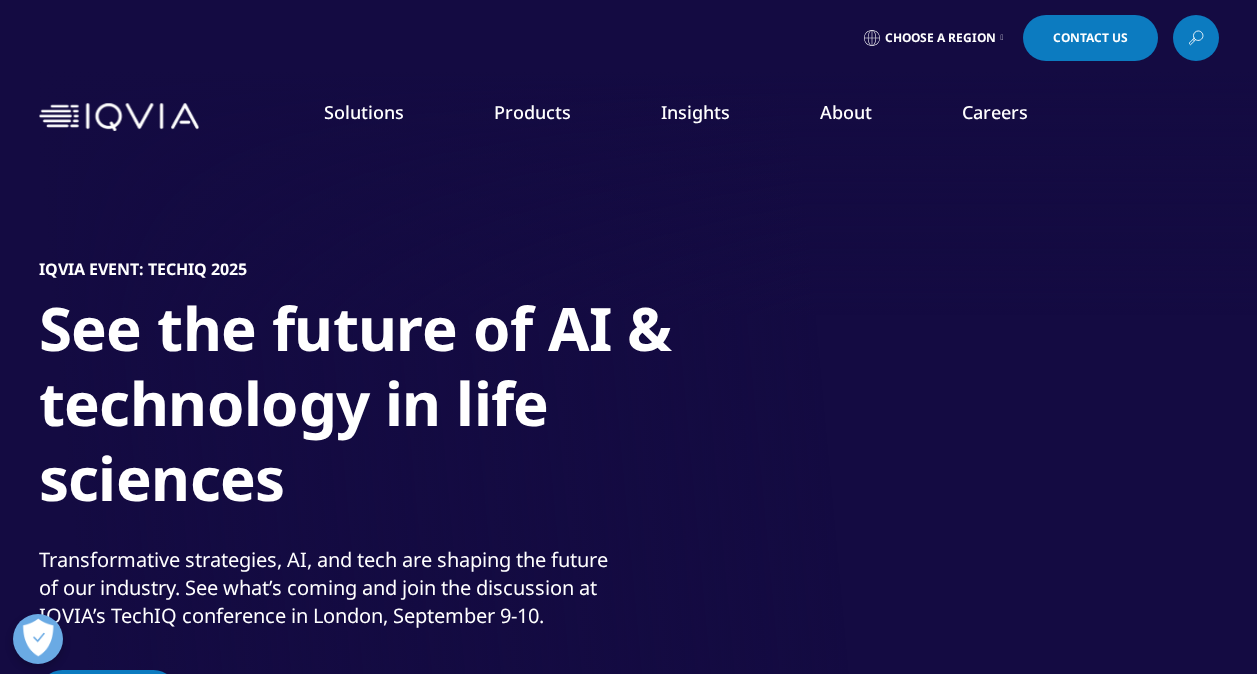 scroll, scrollTop: 0, scrollLeft: 0, axis: both 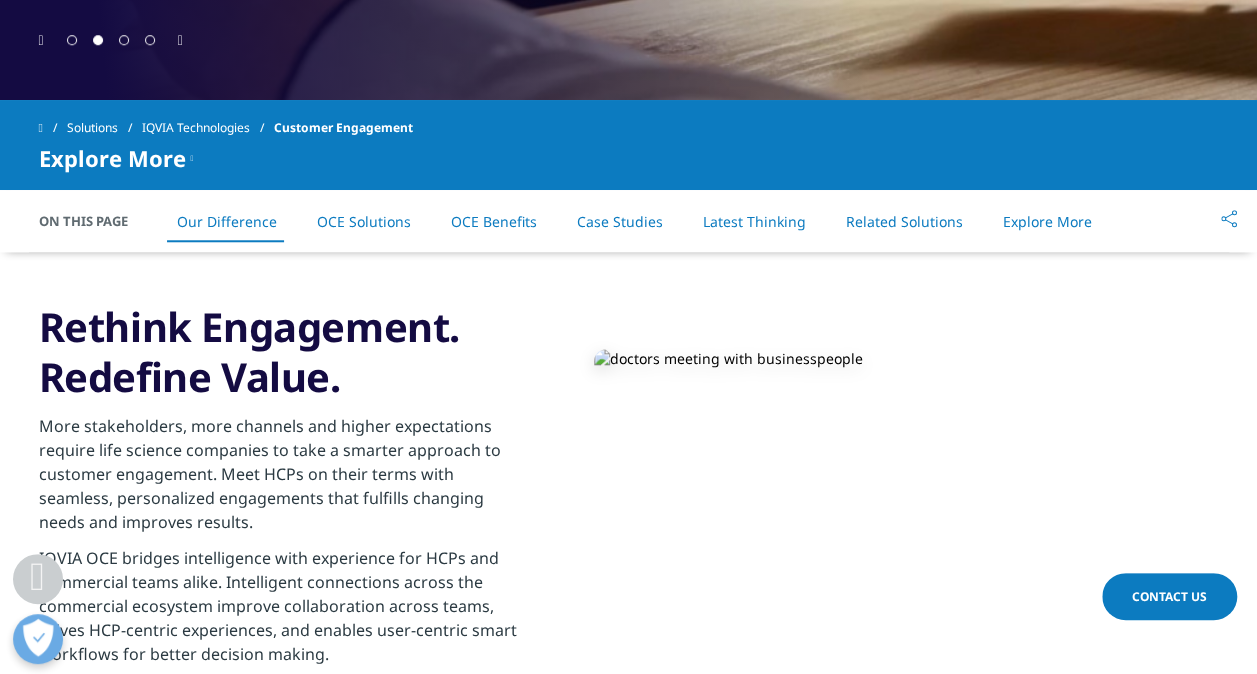 click on "OCE Solutions" at bounding box center (364, 221) 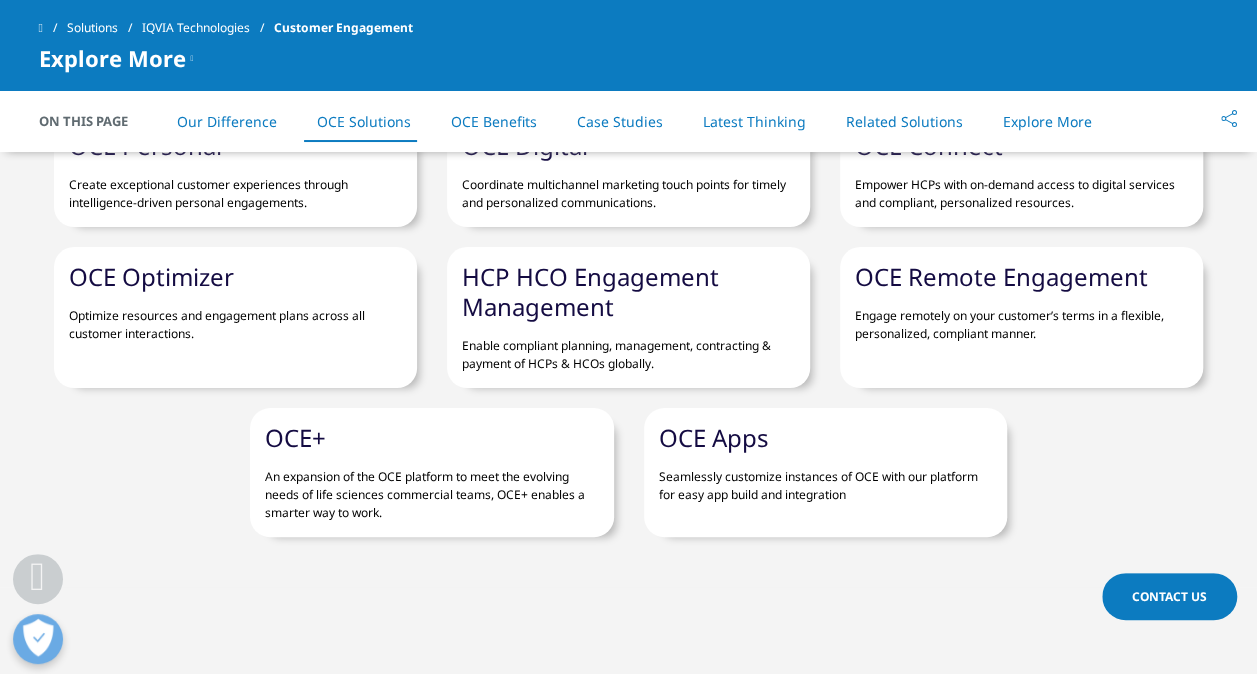 scroll, scrollTop: 3131, scrollLeft: 0, axis: vertical 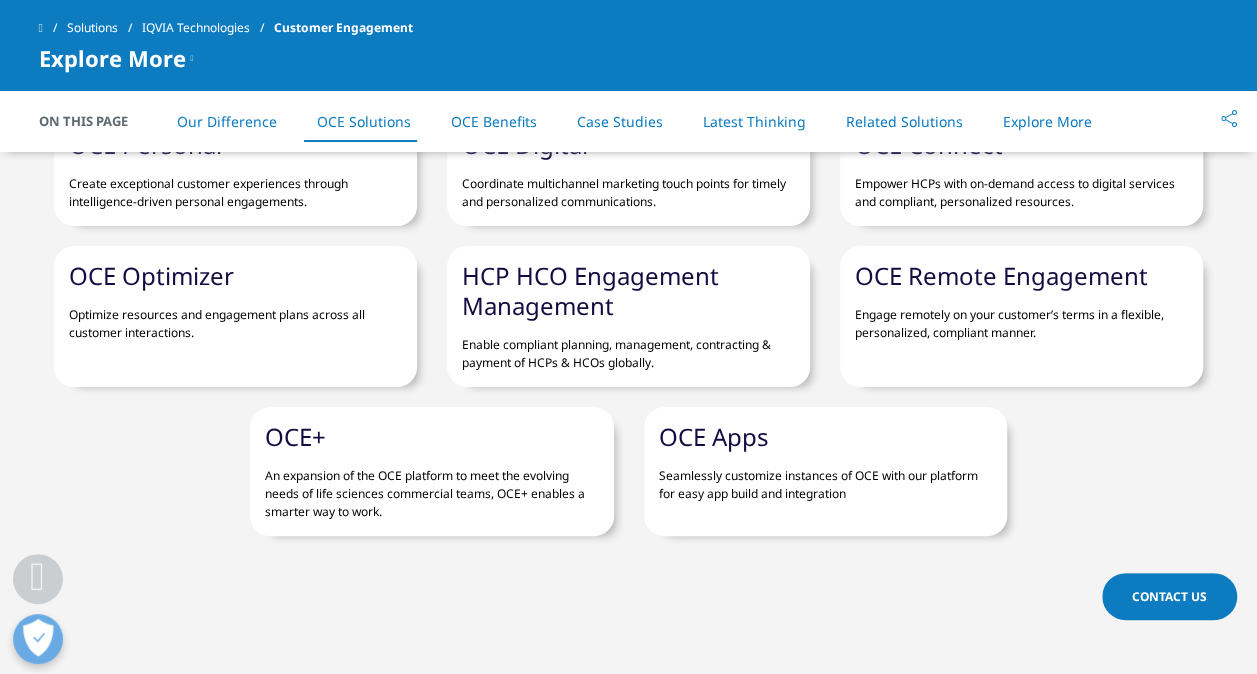 click on "OCE Digital" at bounding box center (525, 144) 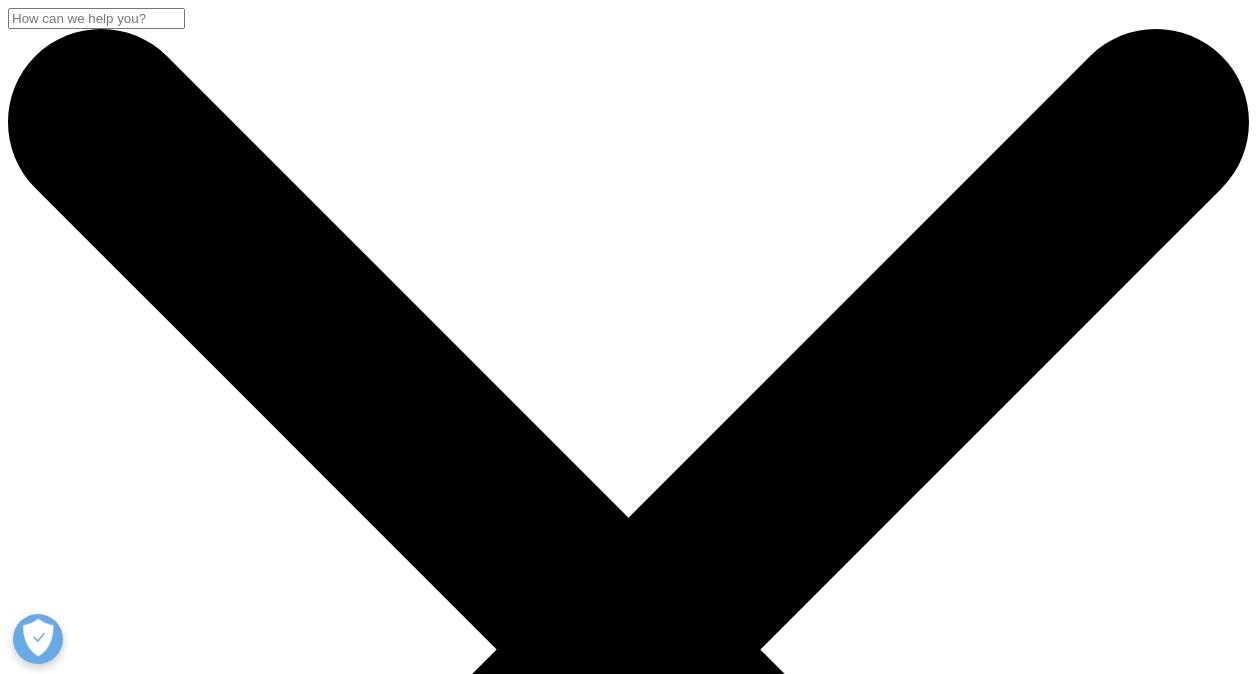 scroll, scrollTop: 0, scrollLeft: 0, axis: both 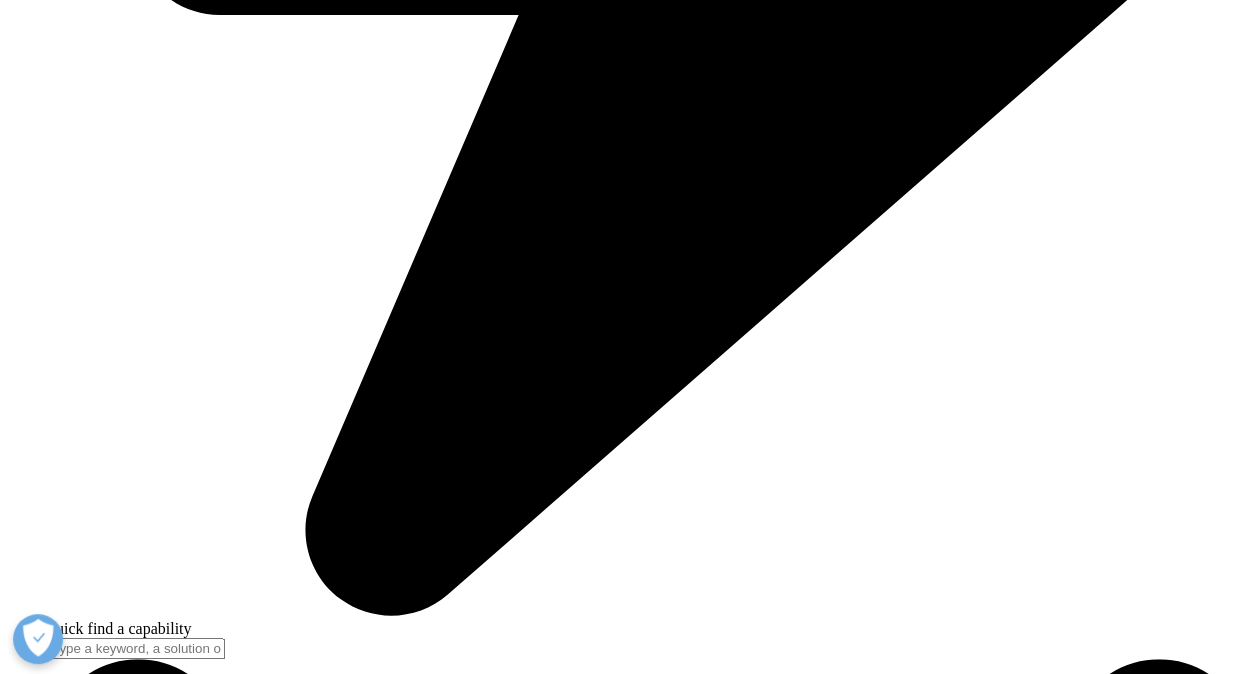 click at bounding box center [39, 22327] 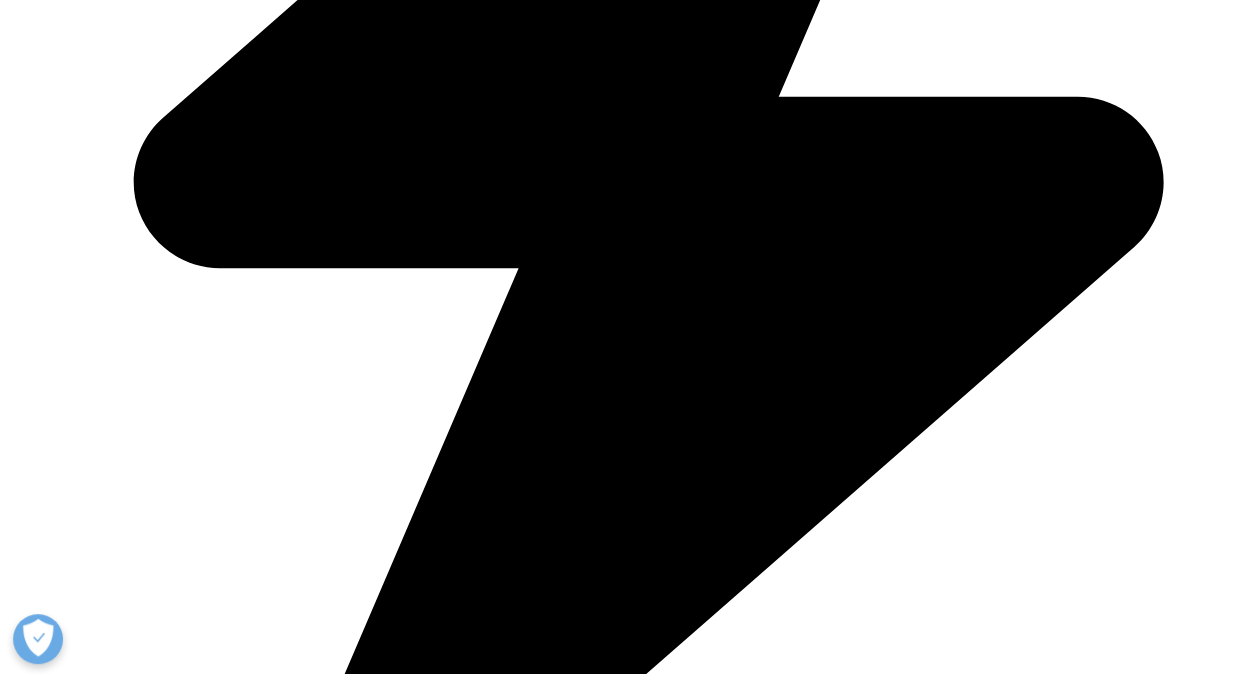 scroll, scrollTop: 4862, scrollLeft: 0, axis: vertical 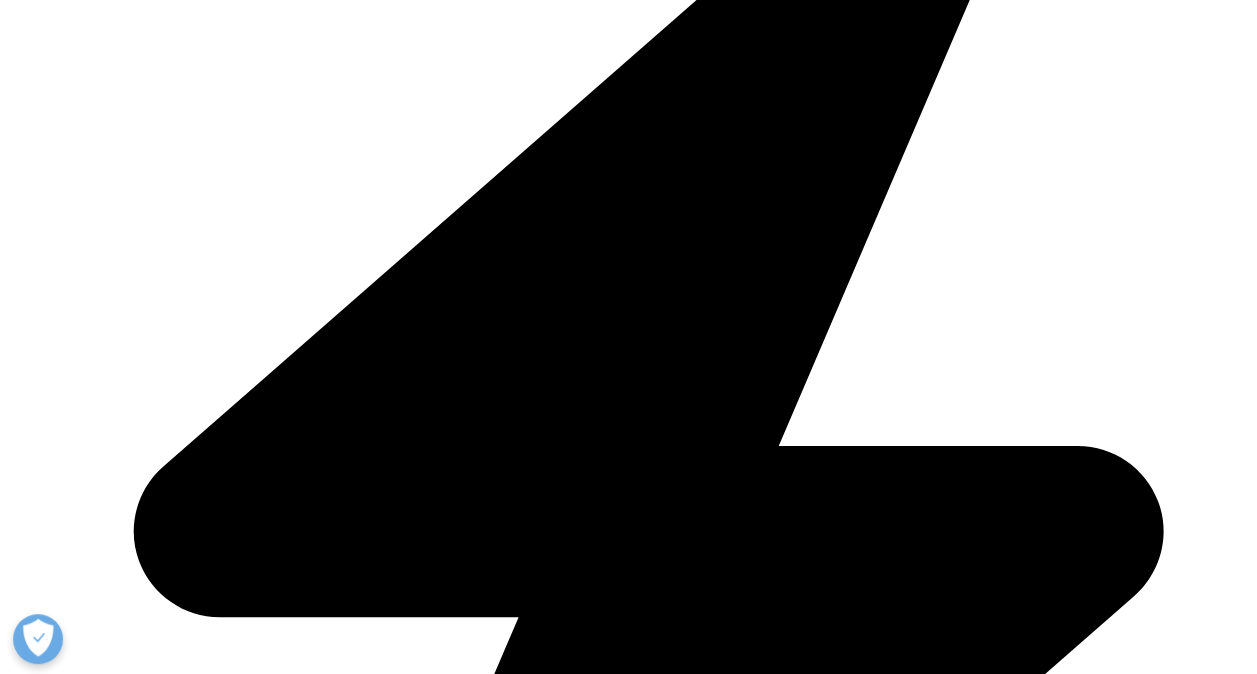 click on "Next" at bounding box center [628, 23504] 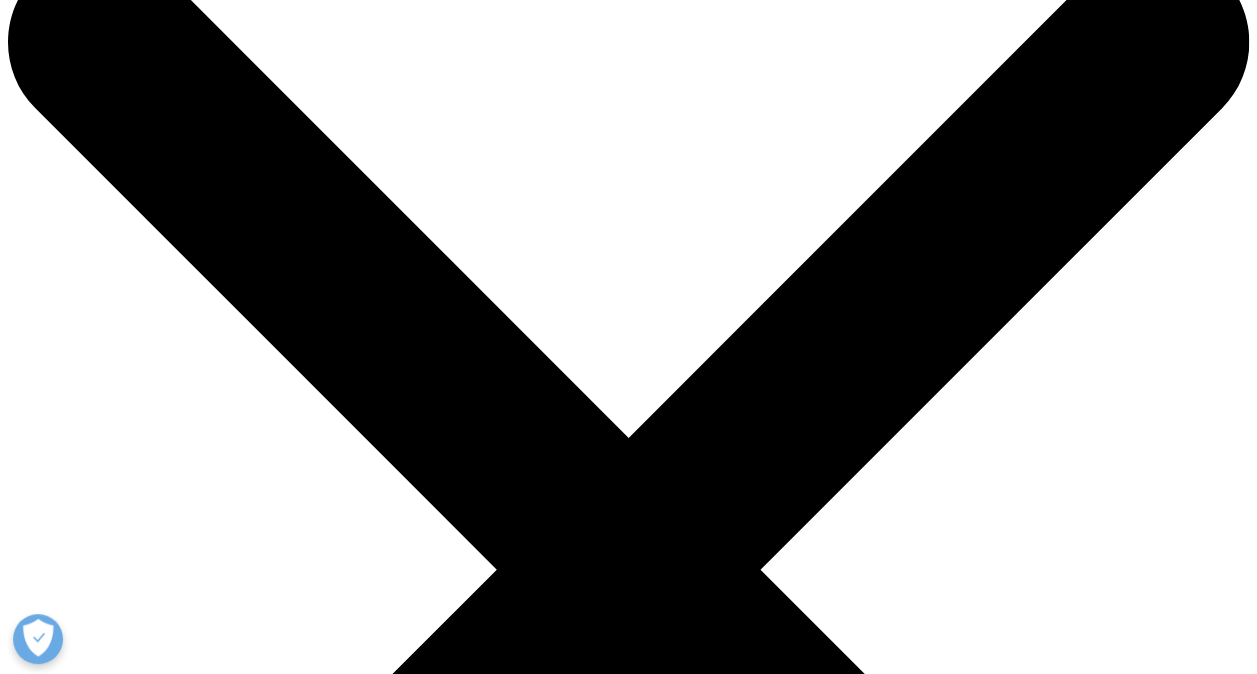 scroll, scrollTop: 82, scrollLeft: 0, axis: vertical 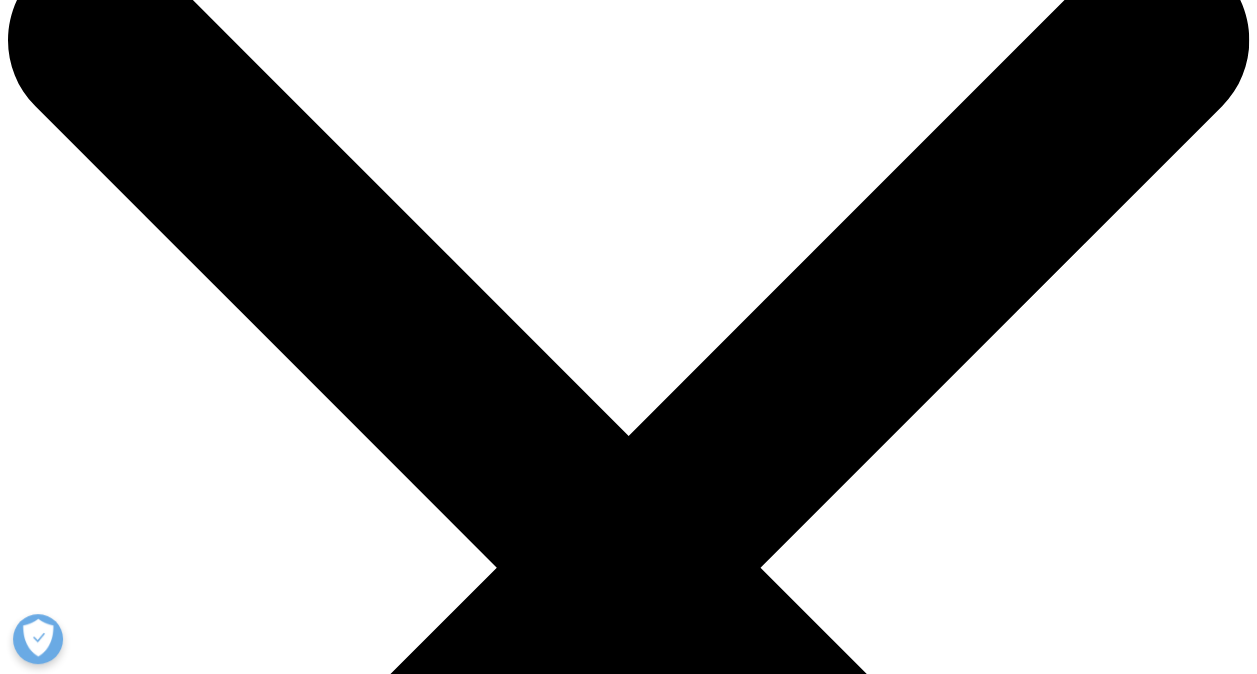click at bounding box center (8, 25130) 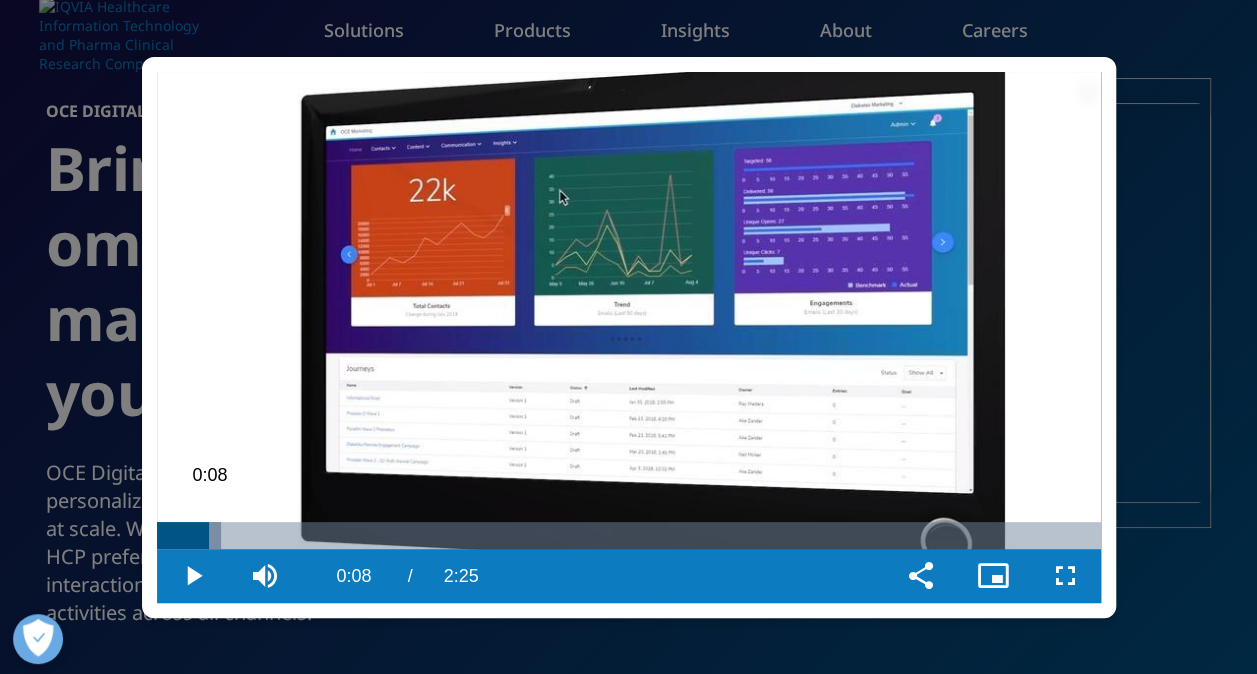 click at bounding box center (189, 535) 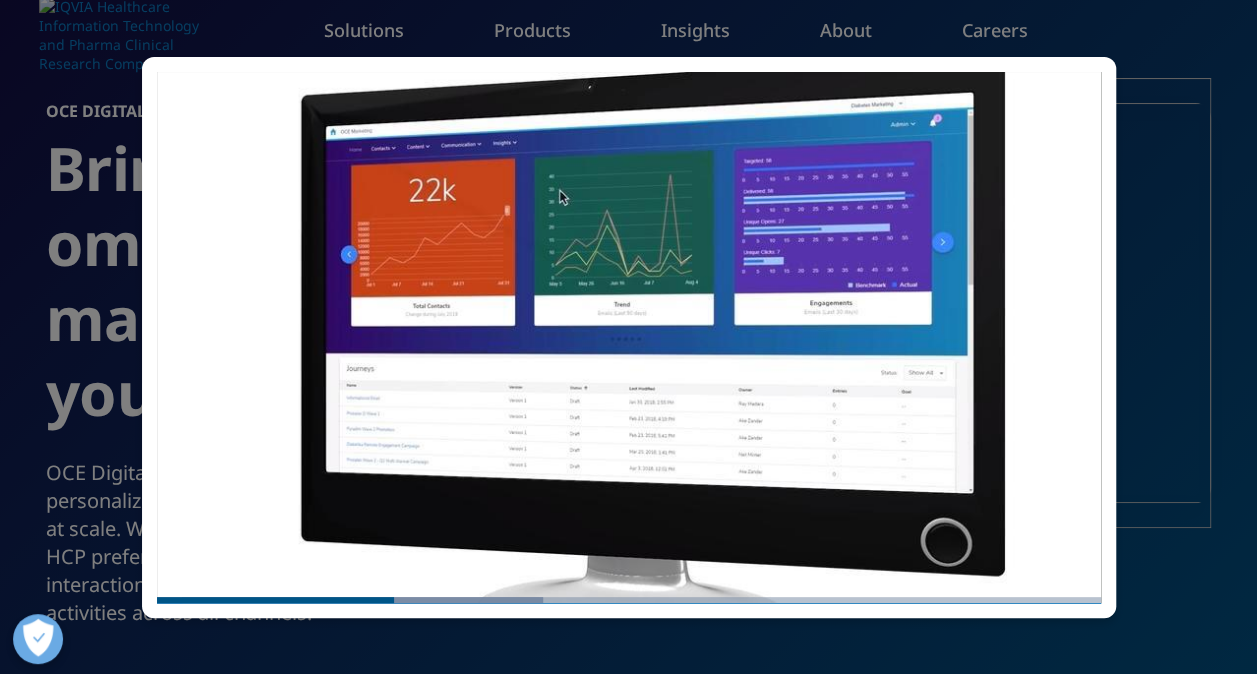 click at bounding box center [1087, 87] 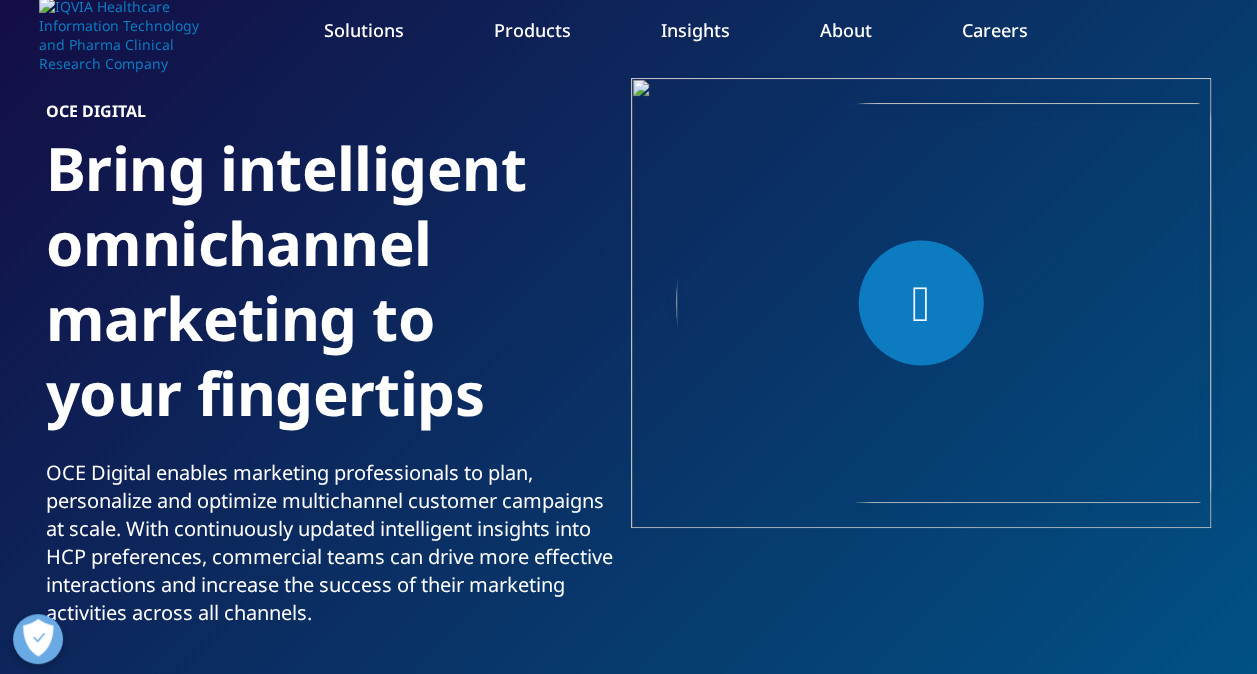 scroll, scrollTop: 0, scrollLeft: 0, axis: both 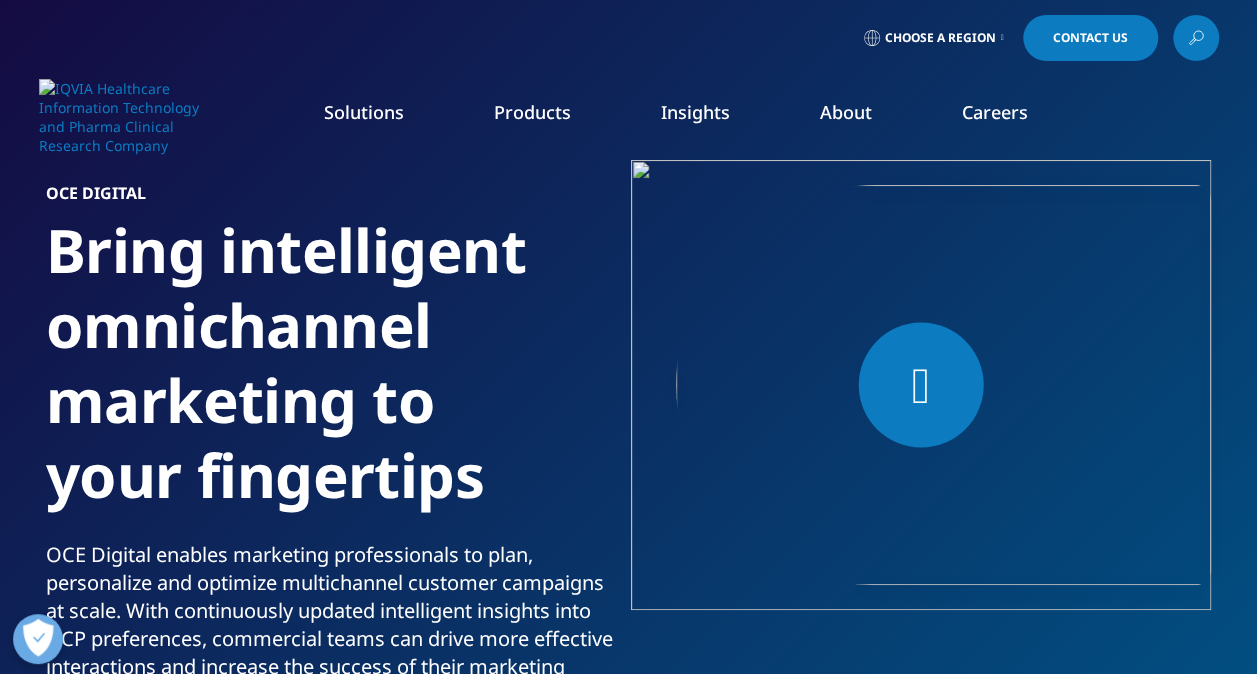 click on "Choose a Region" at bounding box center [940, 38] 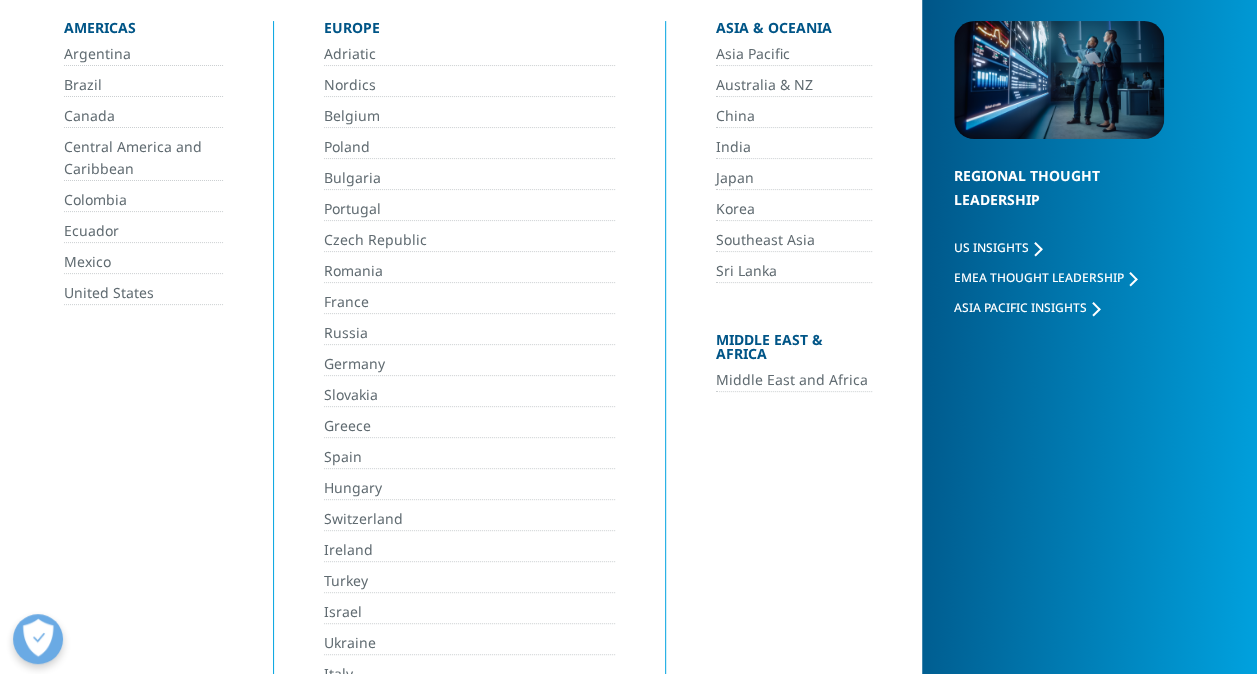 scroll, scrollTop: 222, scrollLeft: 0, axis: vertical 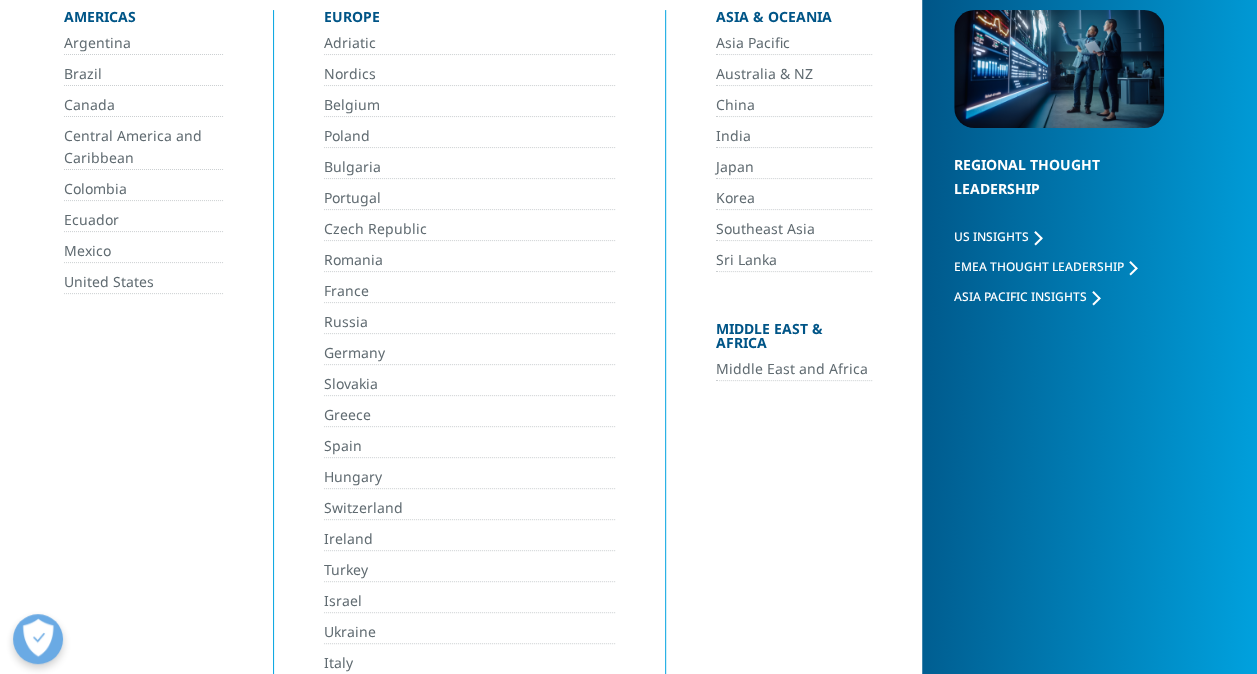 click on "Germany" at bounding box center (469, 353) 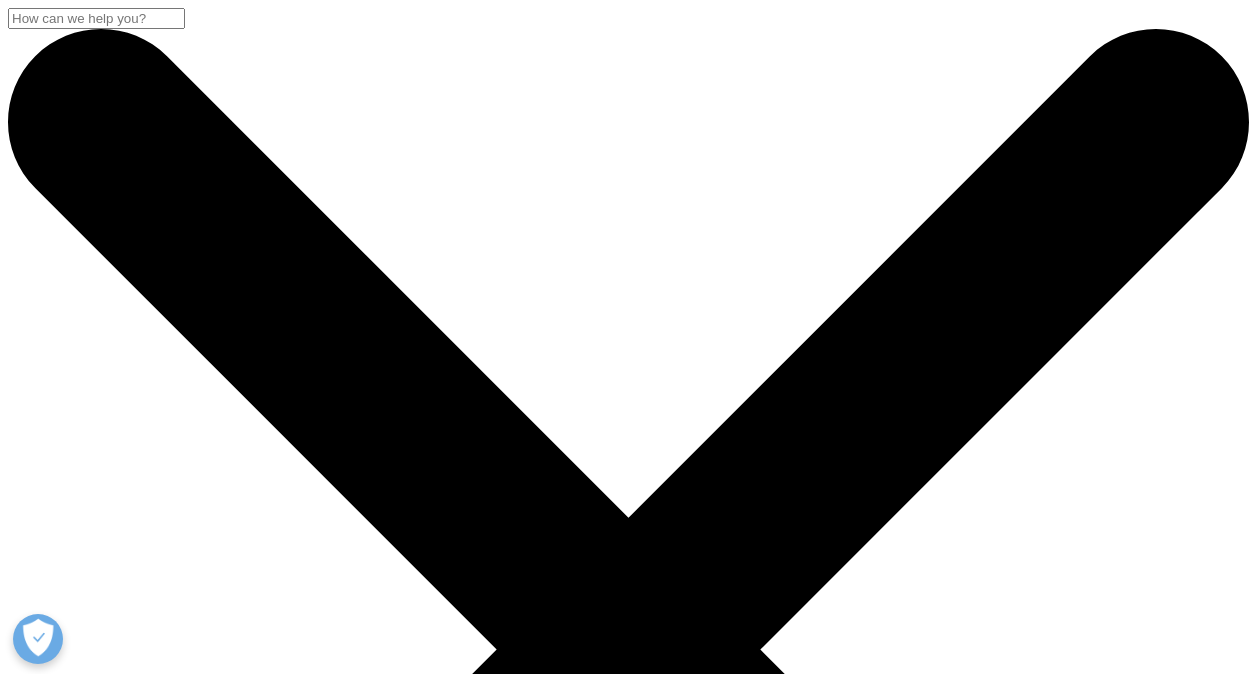 scroll, scrollTop: 0, scrollLeft: 0, axis: both 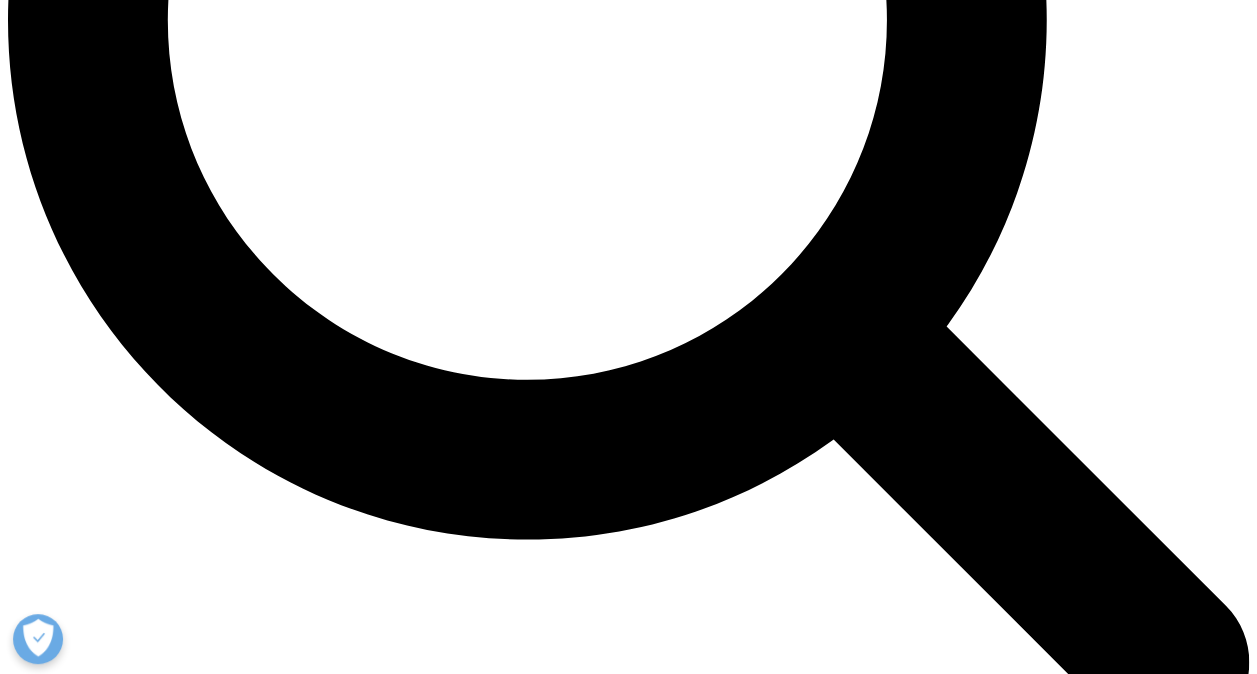 click at bounding box center (628, 8287) 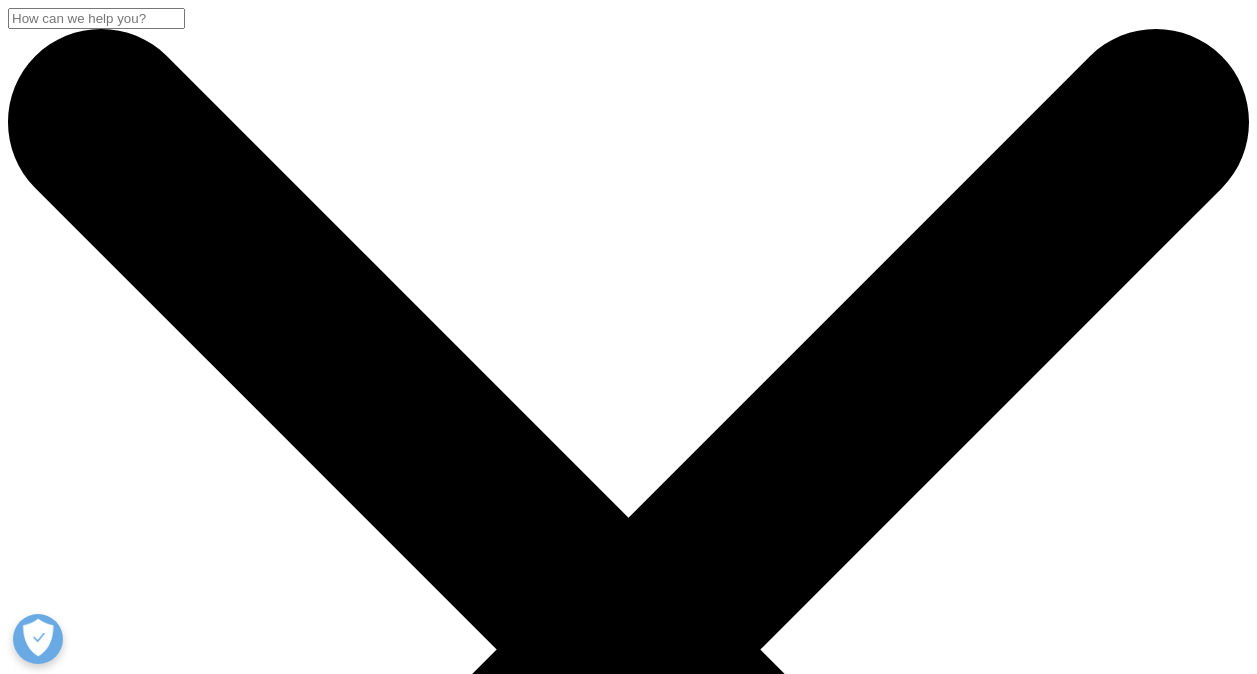 scroll, scrollTop: 294, scrollLeft: 0, axis: vertical 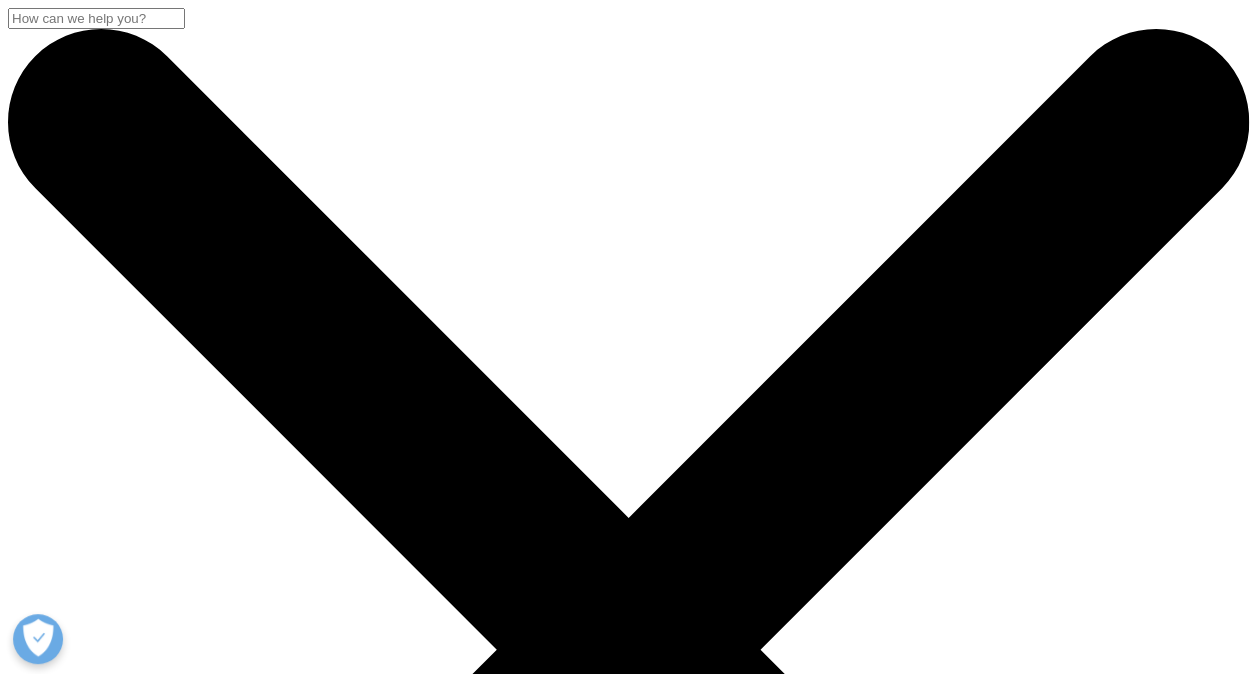 click on "Promotional Strategy" at bounding box center (156, 4679) 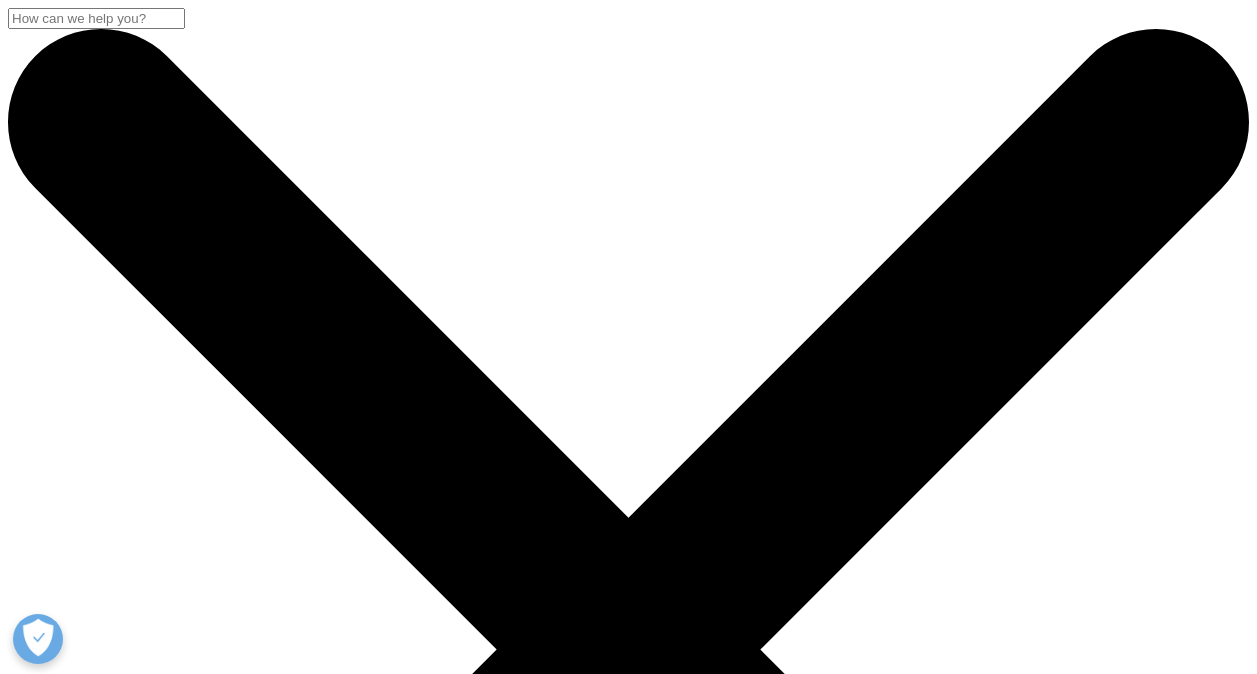 scroll, scrollTop: 0, scrollLeft: 0, axis: both 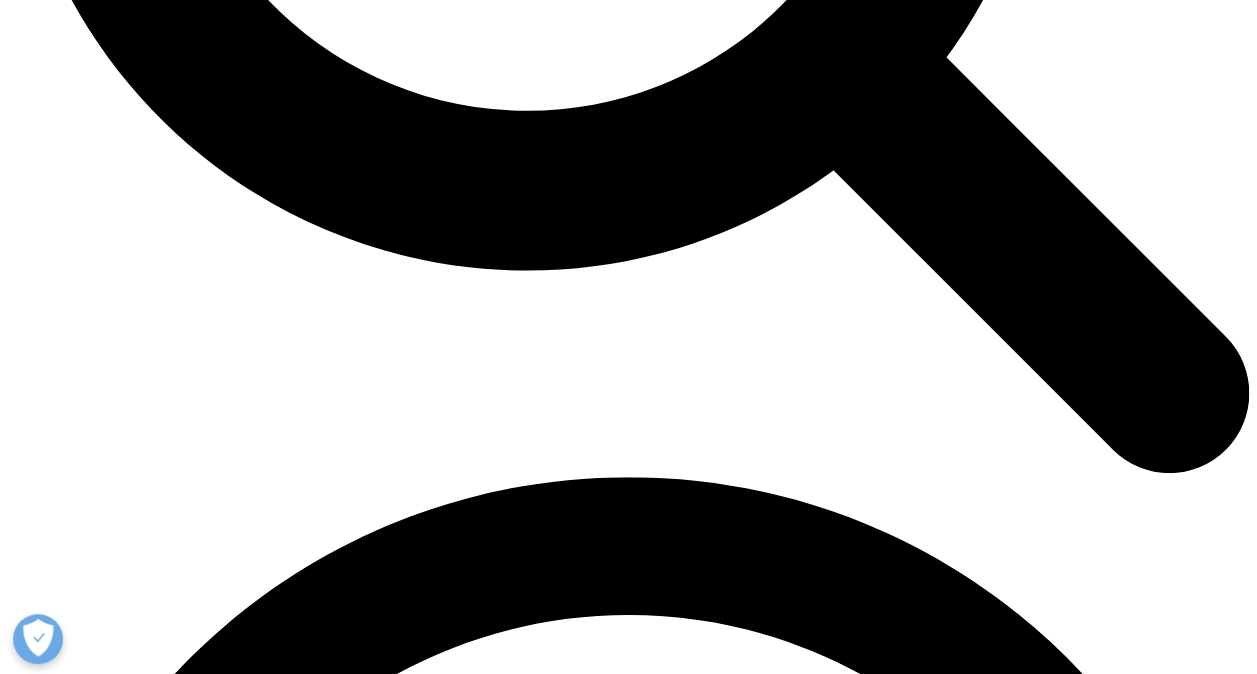 click on "IQVIA OneKey™" at bounding box center (477, 6998) 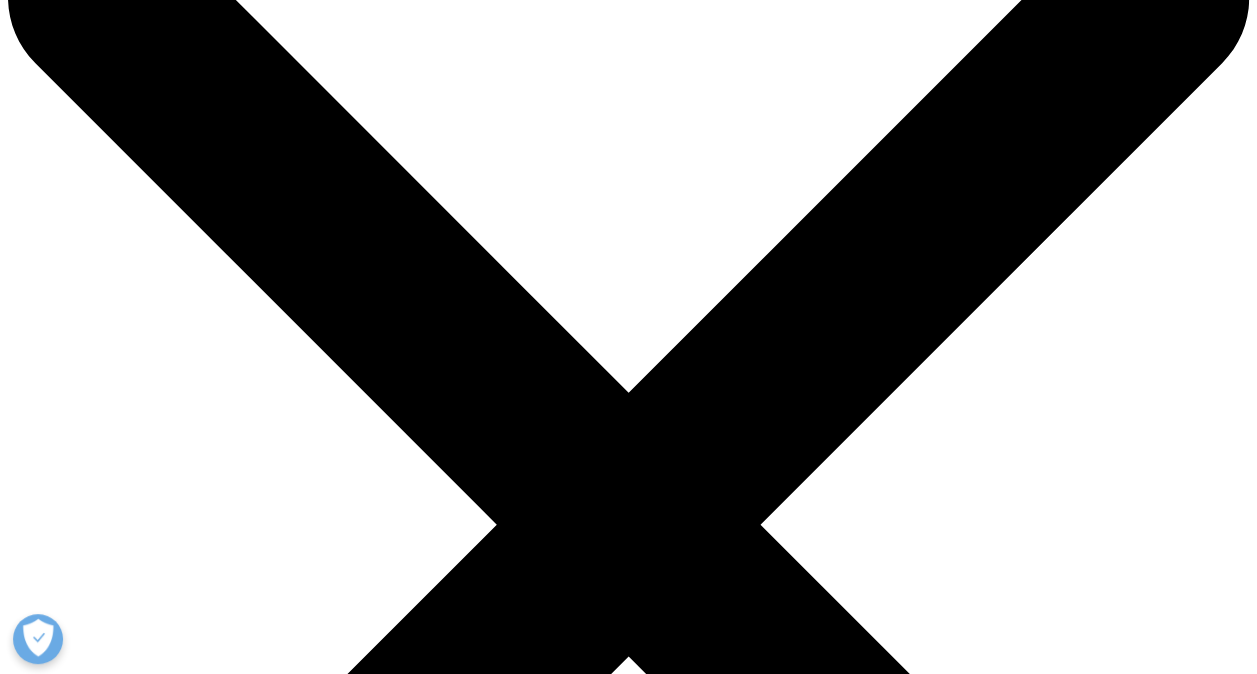 scroll, scrollTop: 126, scrollLeft: 0, axis: vertical 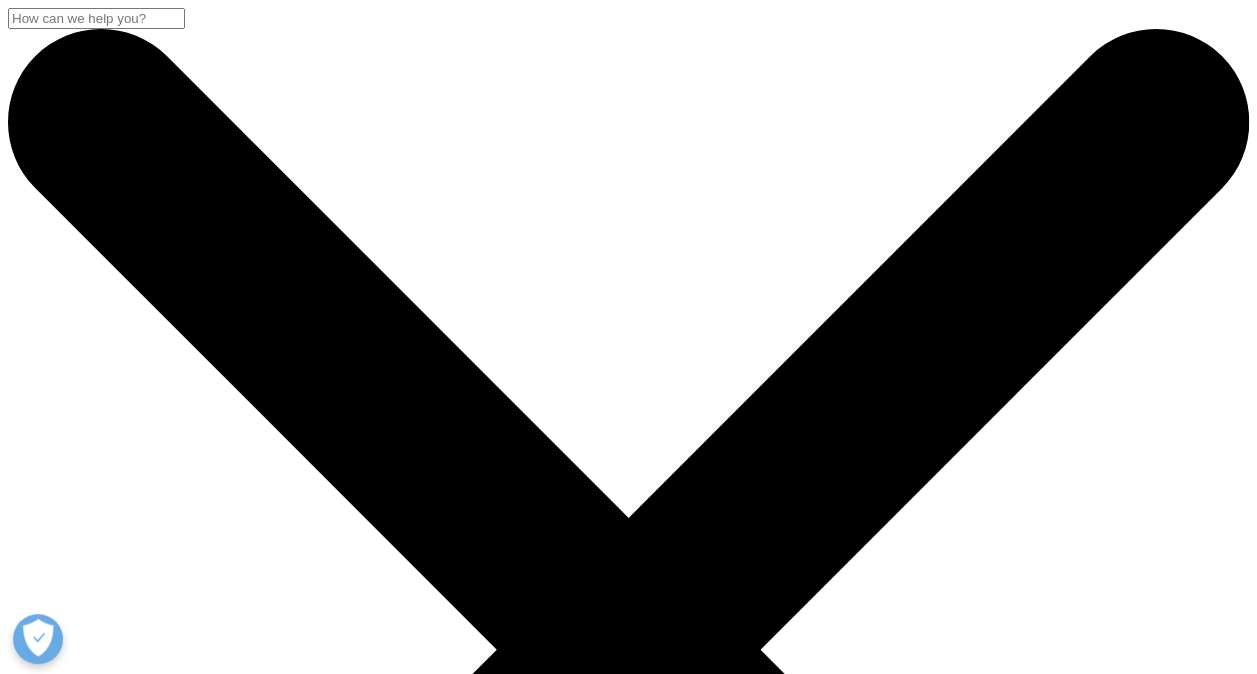 click on "Choose a Region" at bounding box center [82, 3810] 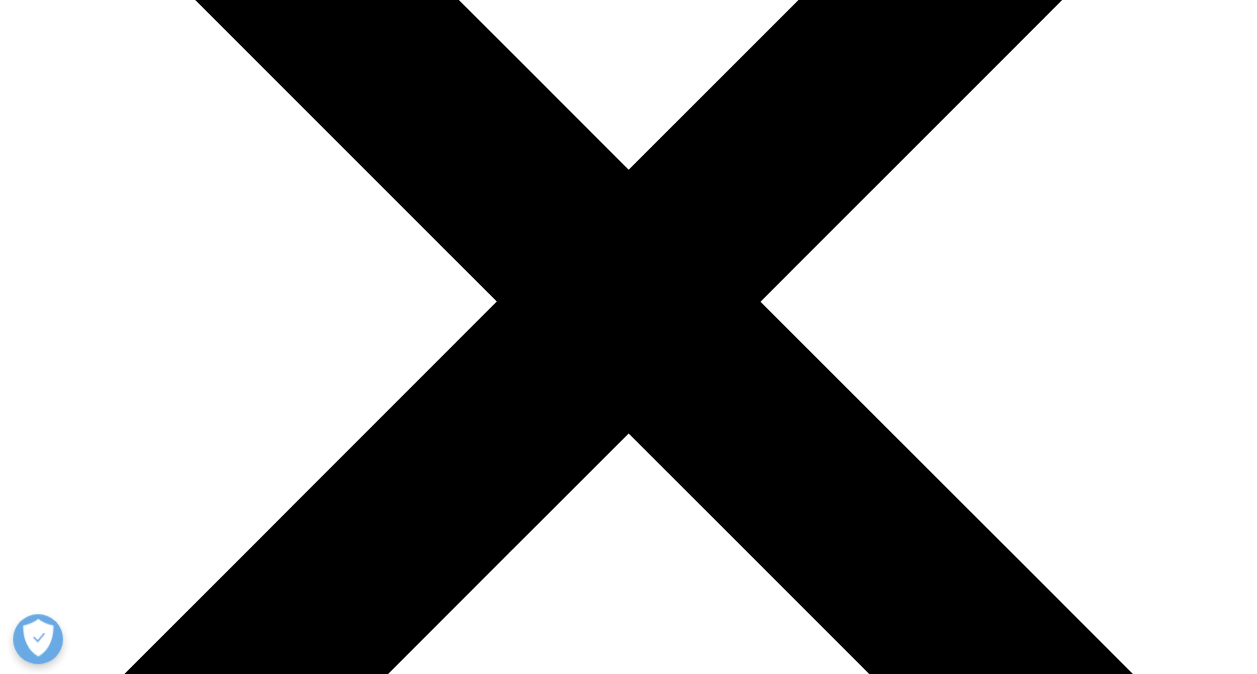 scroll, scrollTop: 352, scrollLeft: 0, axis: vertical 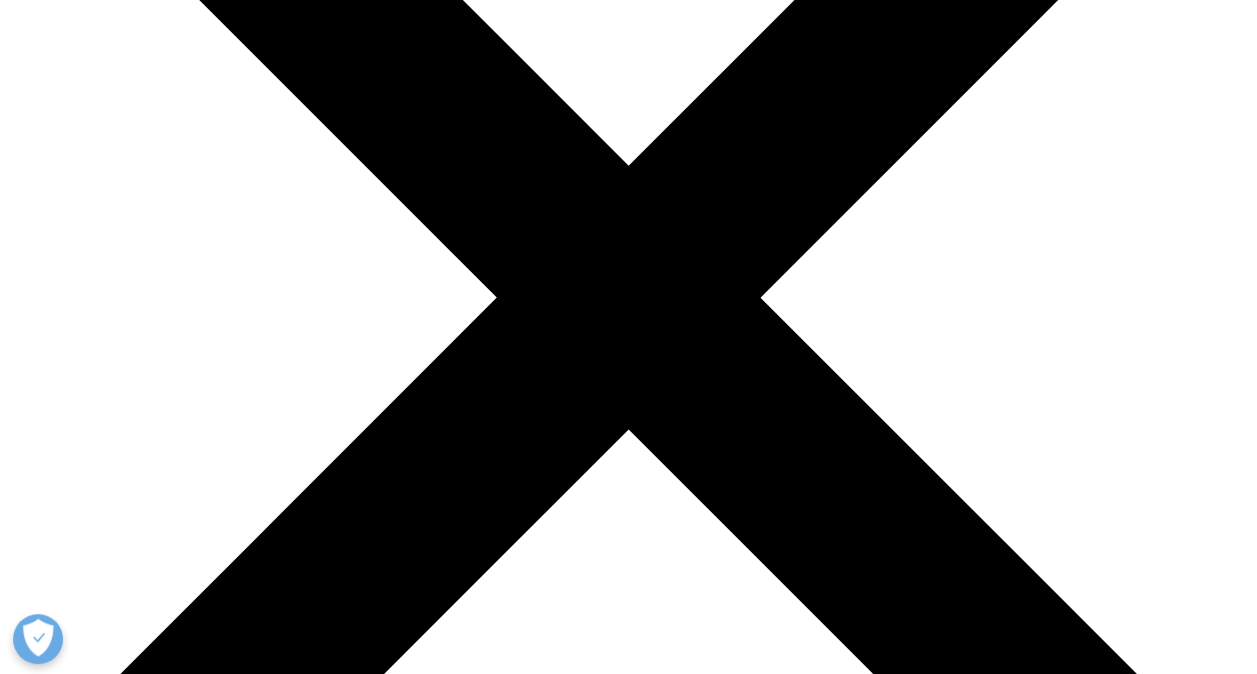 click on "United Kingdom" at bounding box center (619, 3596) 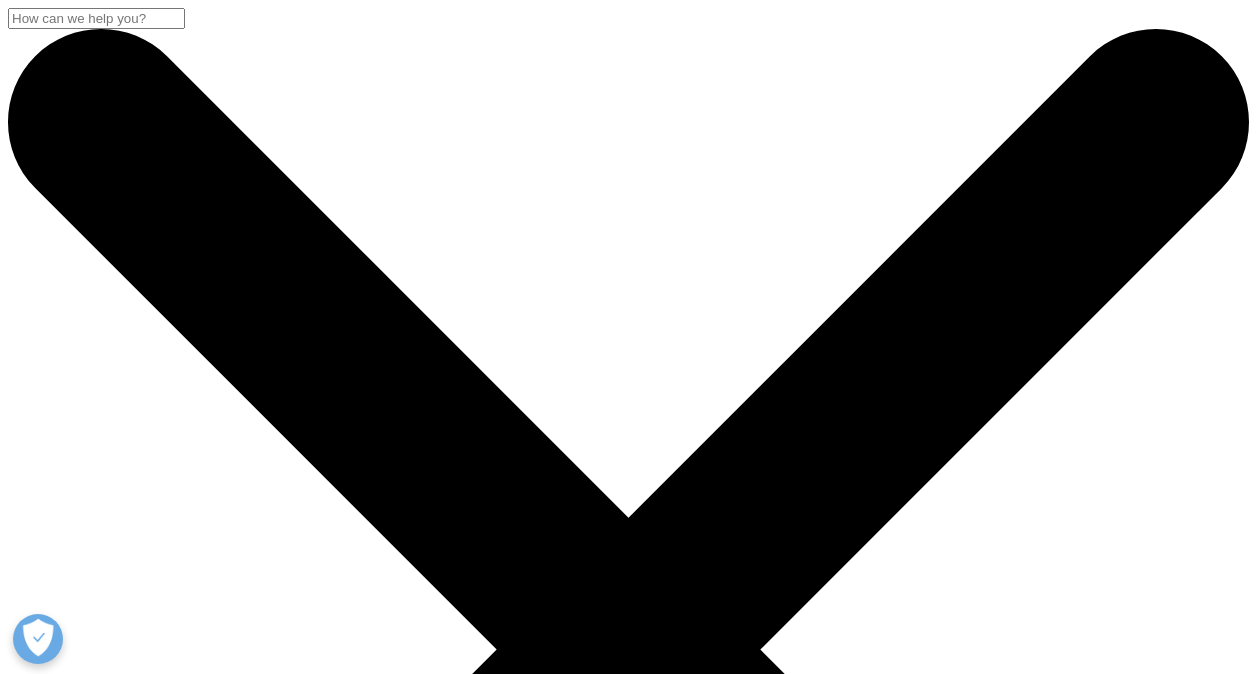 scroll, scrollTop: 0, scrollLeft: 0, axis: both 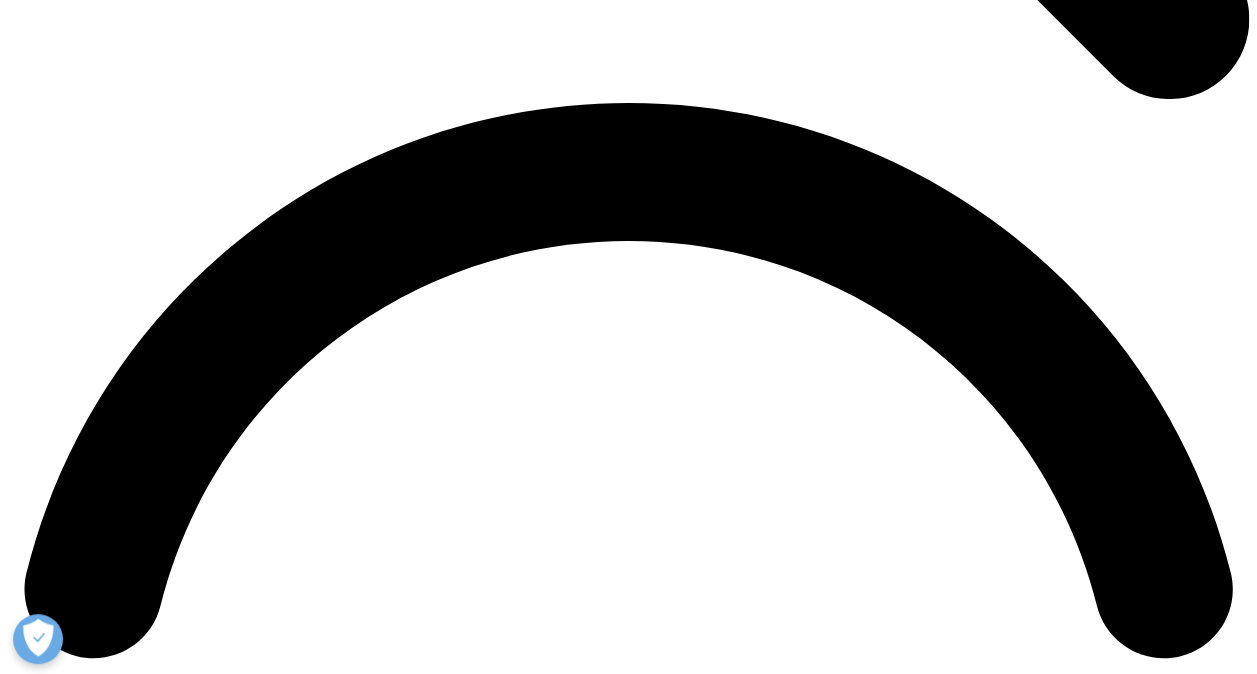 click at bounding box center (158, 7200) 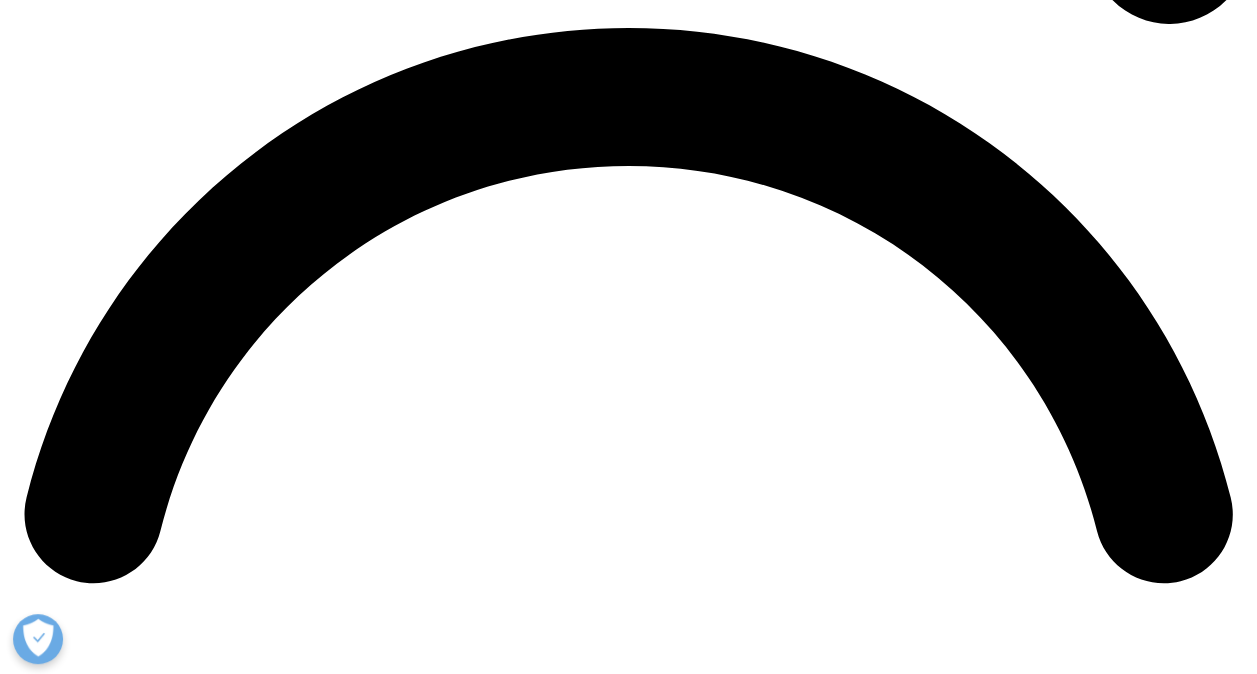 scroll, scrollTop: 2485, scrollLeft: 0, axis: vertical 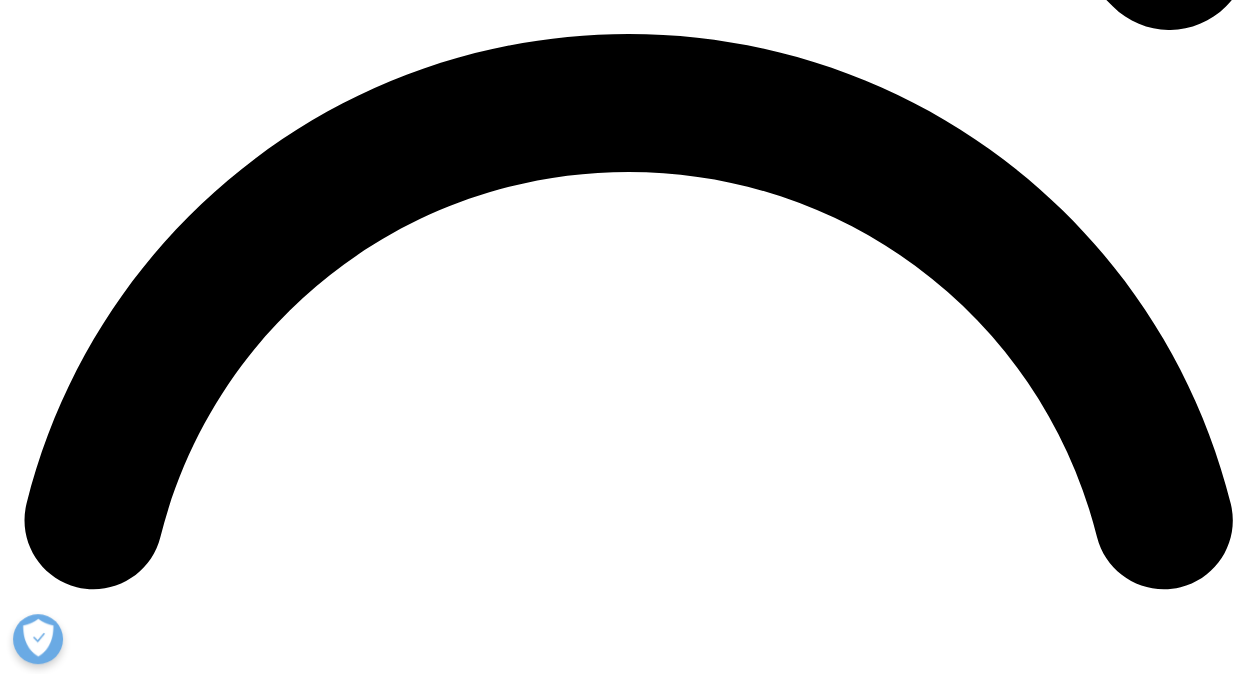 click at bounding box center [158, 8469] 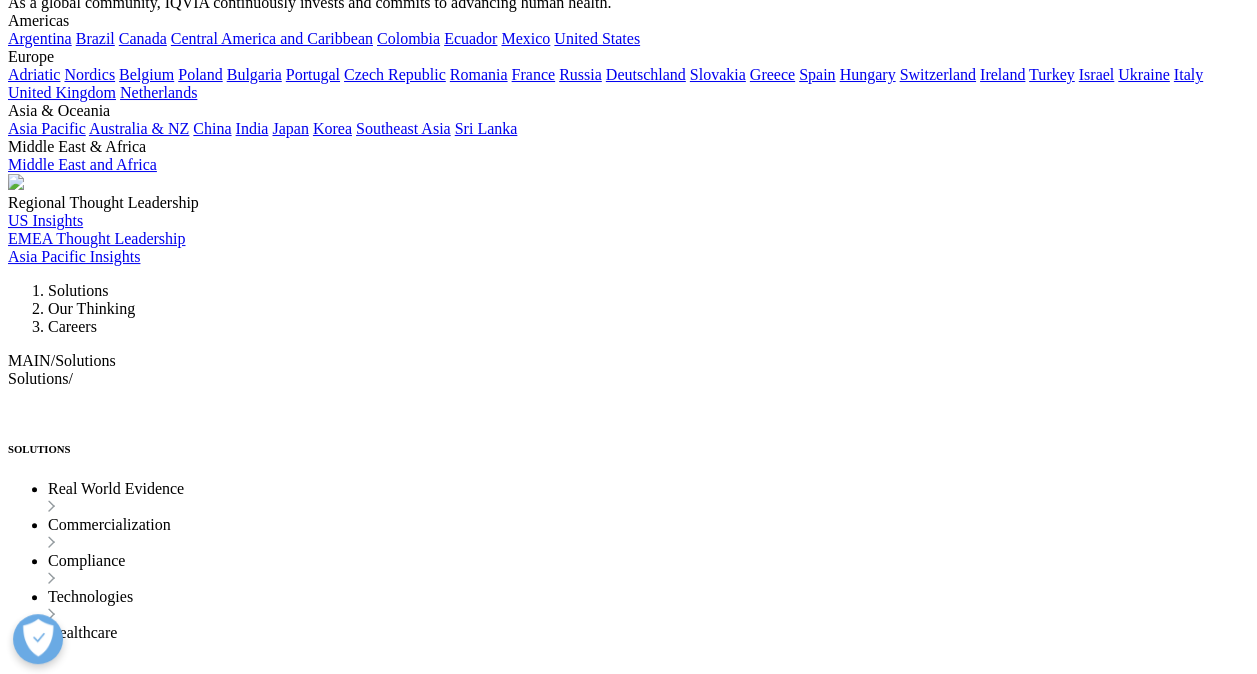 click on "Loaded :  0.00% 0:21 0:21" at bounding box center [497, 6779] 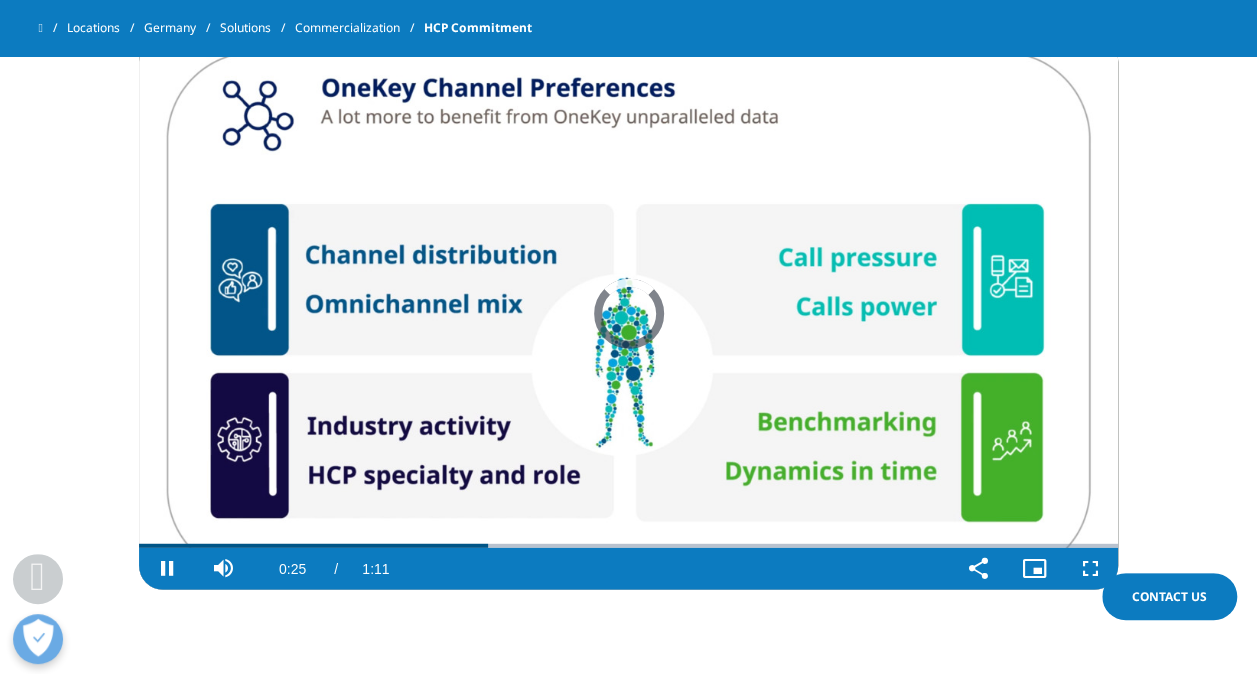 click on "OneKey Channel Preferences for tailored access to your customers
Video Player is loading. Play Video Pause Skip Backward Skip Forward Mute Current Time  0:25 / Duration  1:11 Loaded :  0.00% 1:02 0:25 Stream Type  LIVE Seek to live, currently behind live LIVE Remaining Time  - 0:46   1x Playback Rate Chapters Chapters Descriptions descriptions off , selected Subtitles subtitles settings , opens subtitles settings dialog subtitles off , selected Audio Track Teilen Picture-in-Picture Fullscreen This is a modal window.
It looks like you're having playback issues. Reloading the video may help.
Session ID:  2025-08-05:59016884c0f1dd2c4dd8b2  Player Element ID:  modvideo6361918485112
Reload Video
Dismiss
Close Modal Dialog Beginning of dialog window. Escape will cancel and close the window. Text Color White Black Red Green Blue Yellow Red" at bounding box center (628, 285) 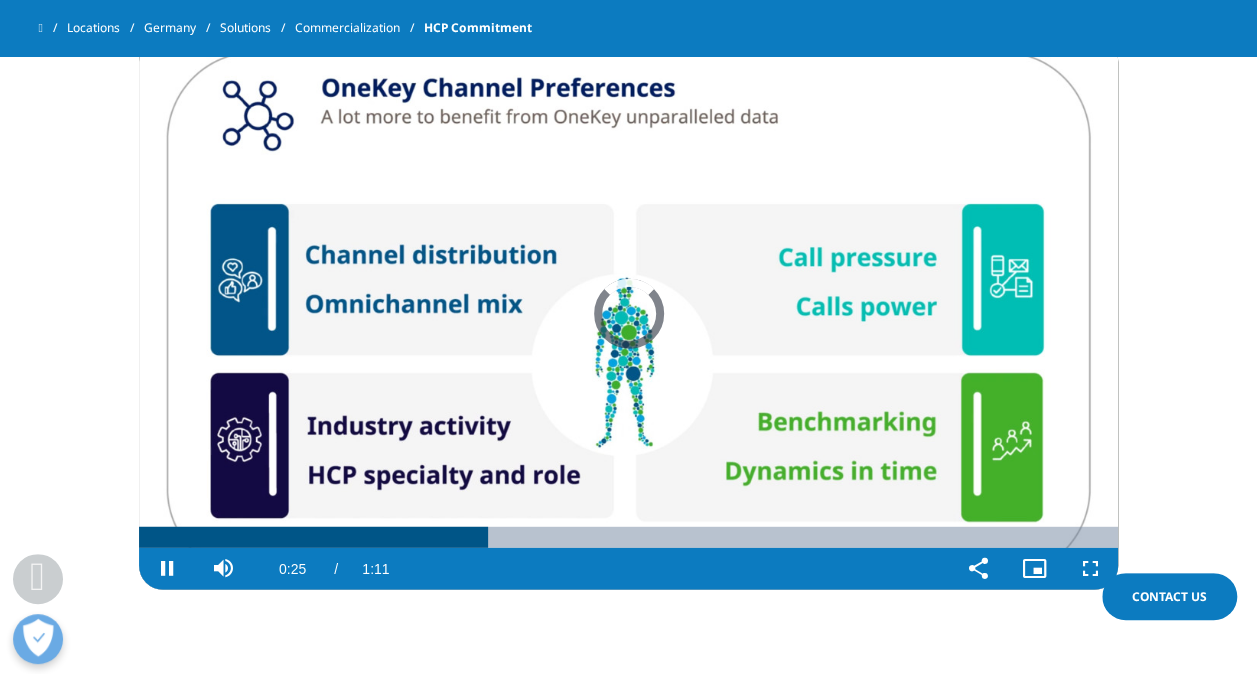 click at bounding box center [628, 314] 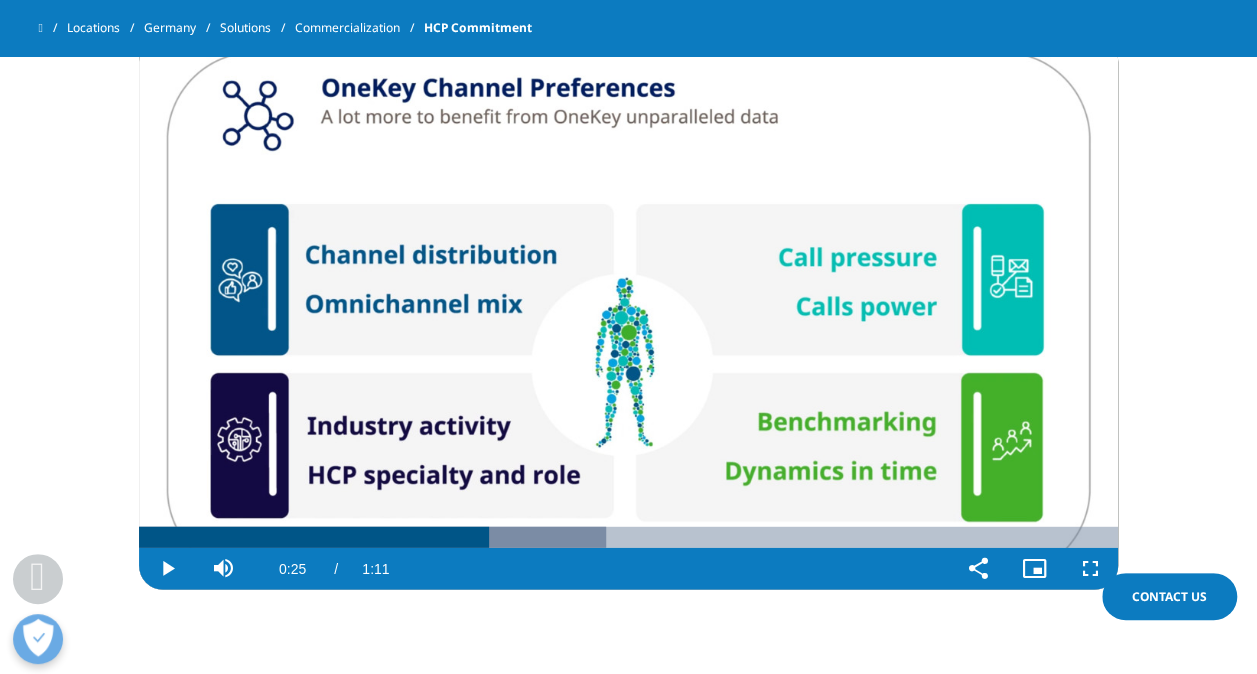 click at bounding box center [628, 314] 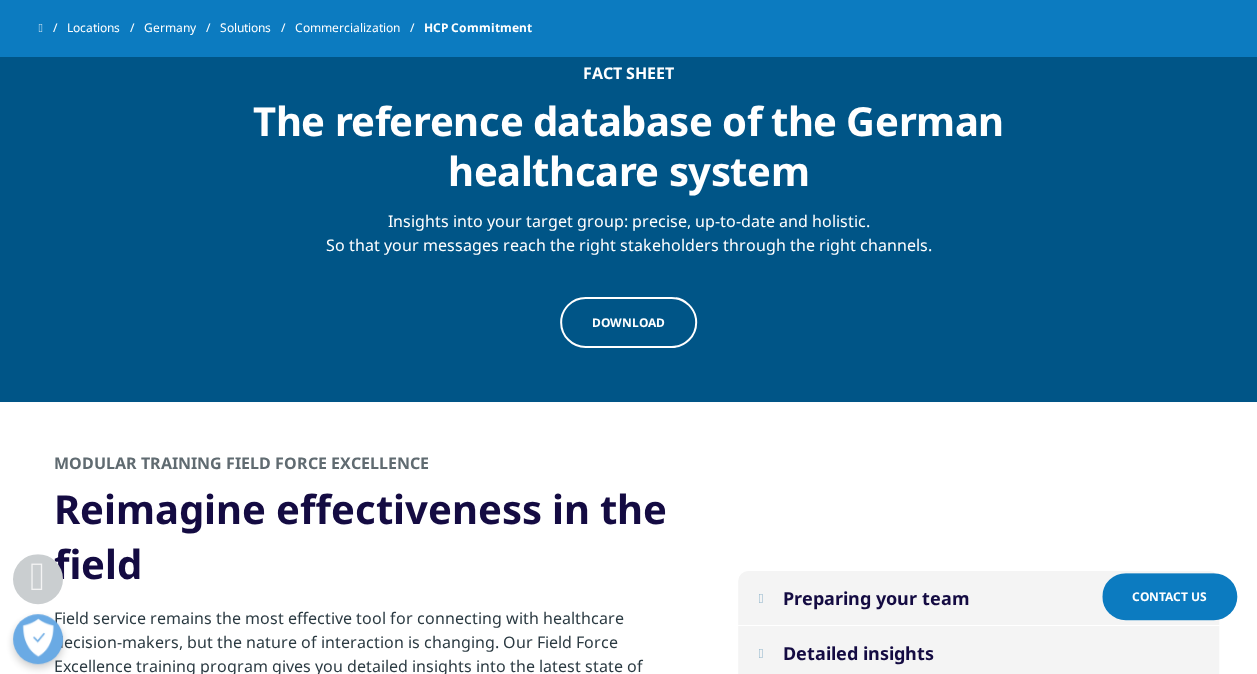 scroll, scrollTop: 3153, scrollLeft: 0, axis: vertical 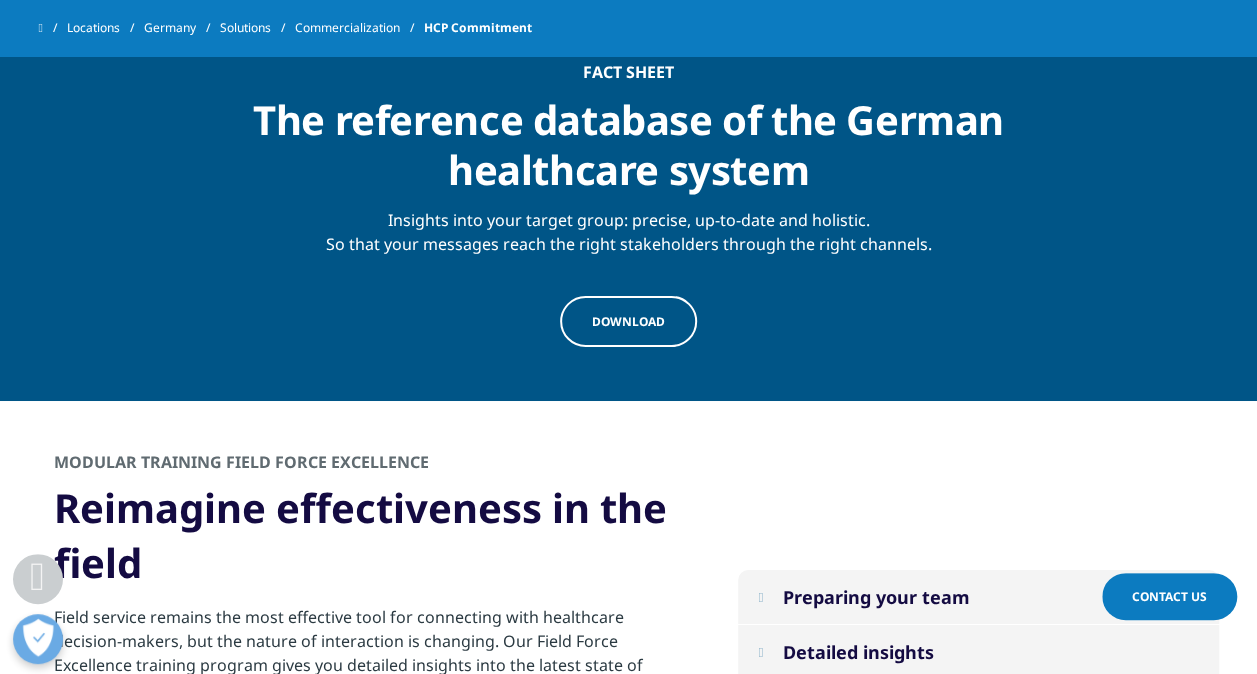 click on "DOWNLOAD" at bounding box center (628, 321) 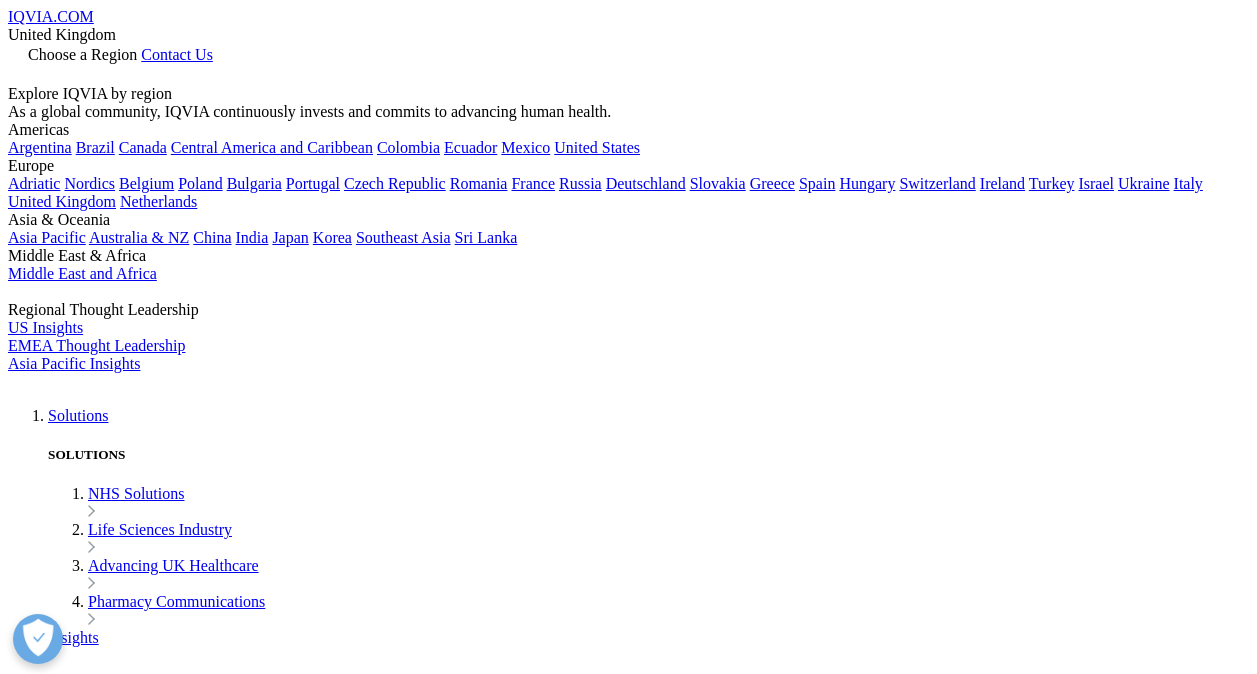 scroll, scrollTop: 440, scrollLeft: 0, axis: vertical 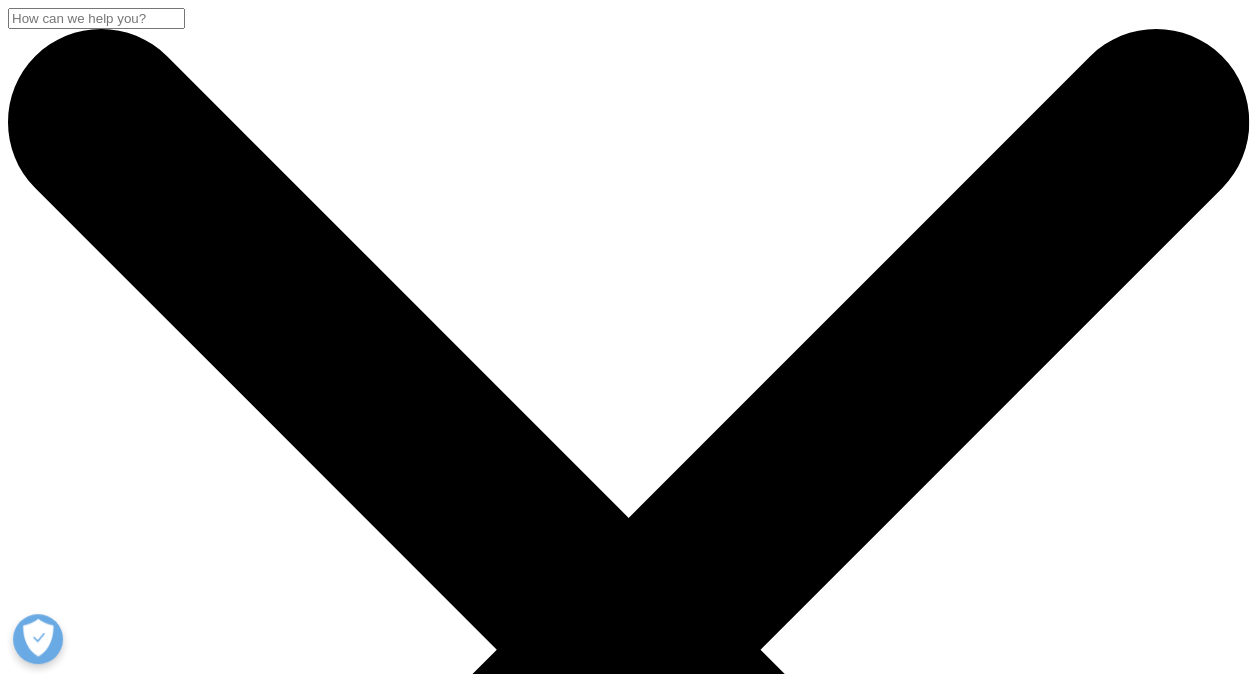click on "Solutions" at bounding box center (78, 4171) 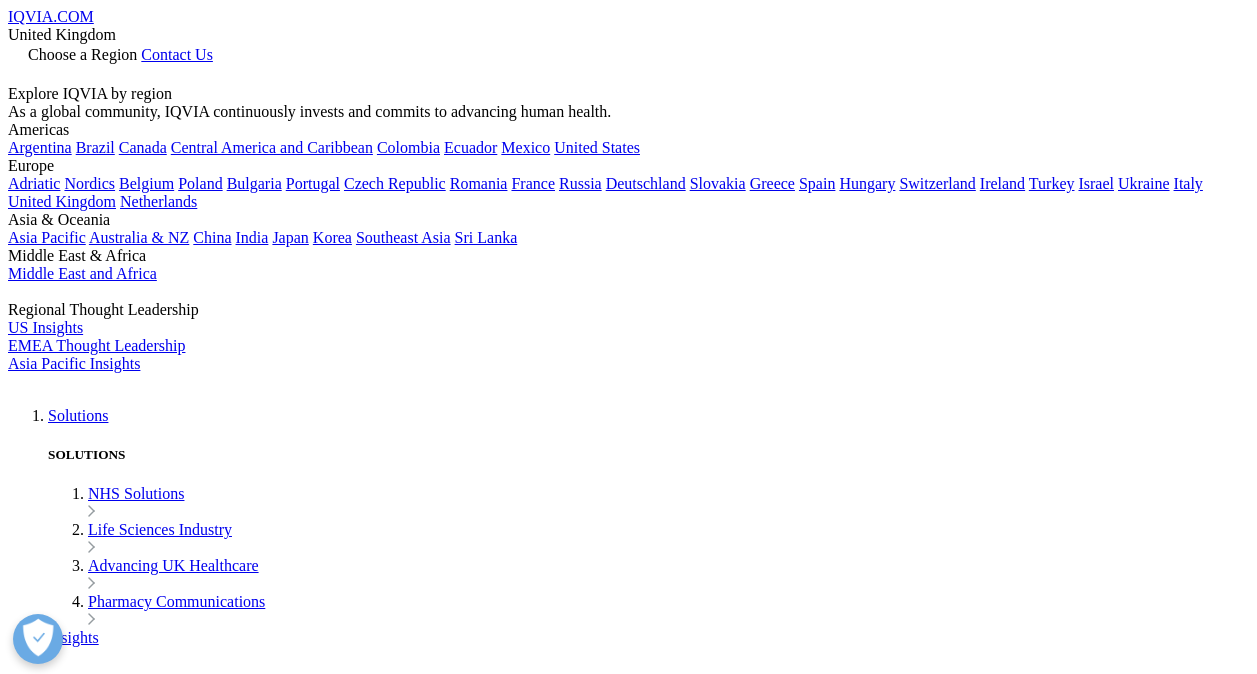scroll, scrollTop: 0, scrollLeft: 0, axis: both 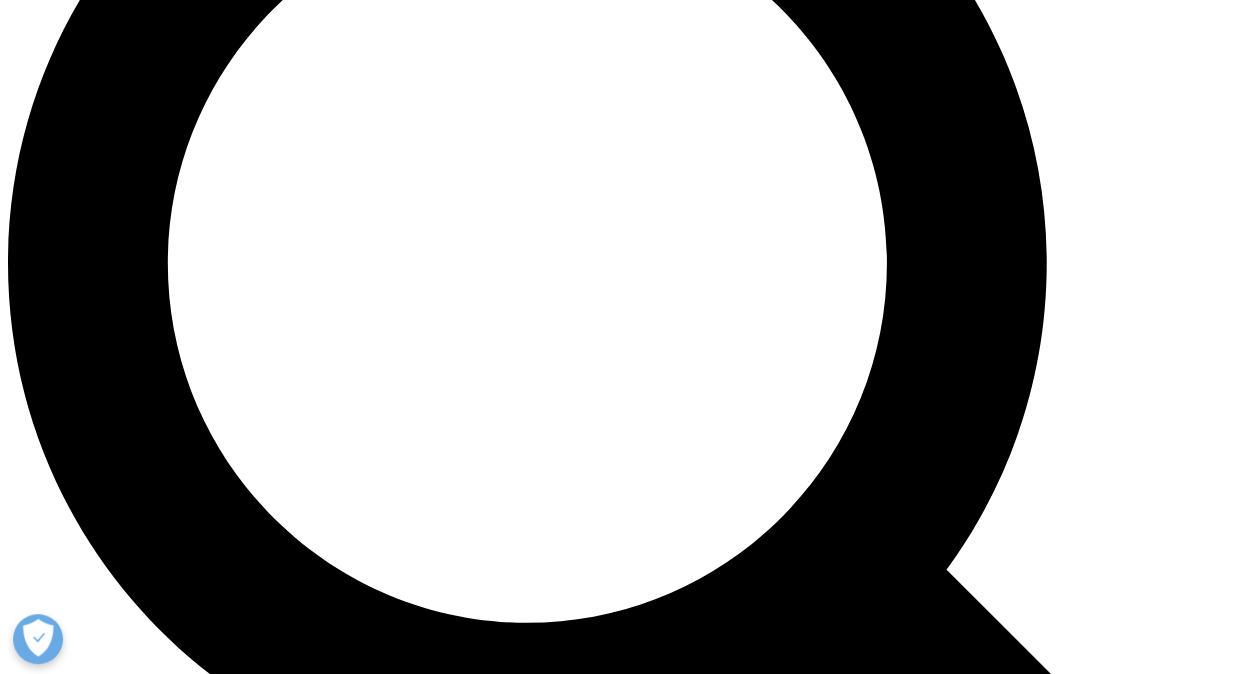 click on "Learn more" at bounding box center (45, 6352) 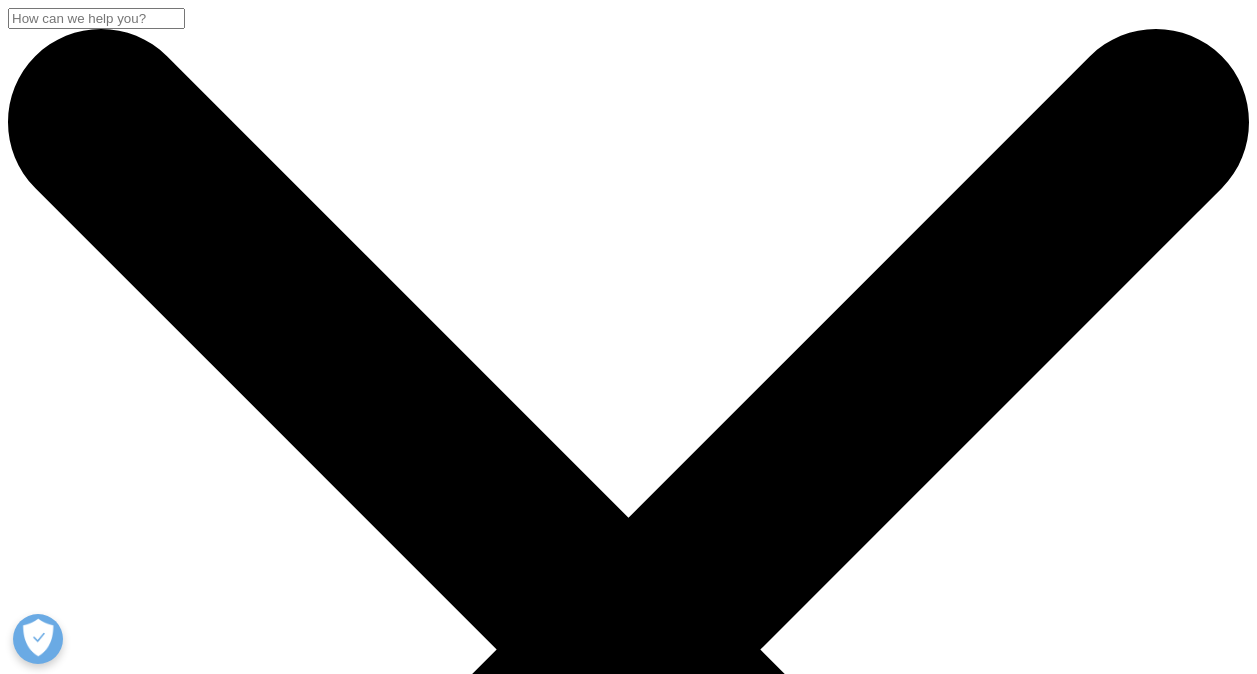 scroll, scrollTop: 362, scrollLeft: 0, axis: vertical 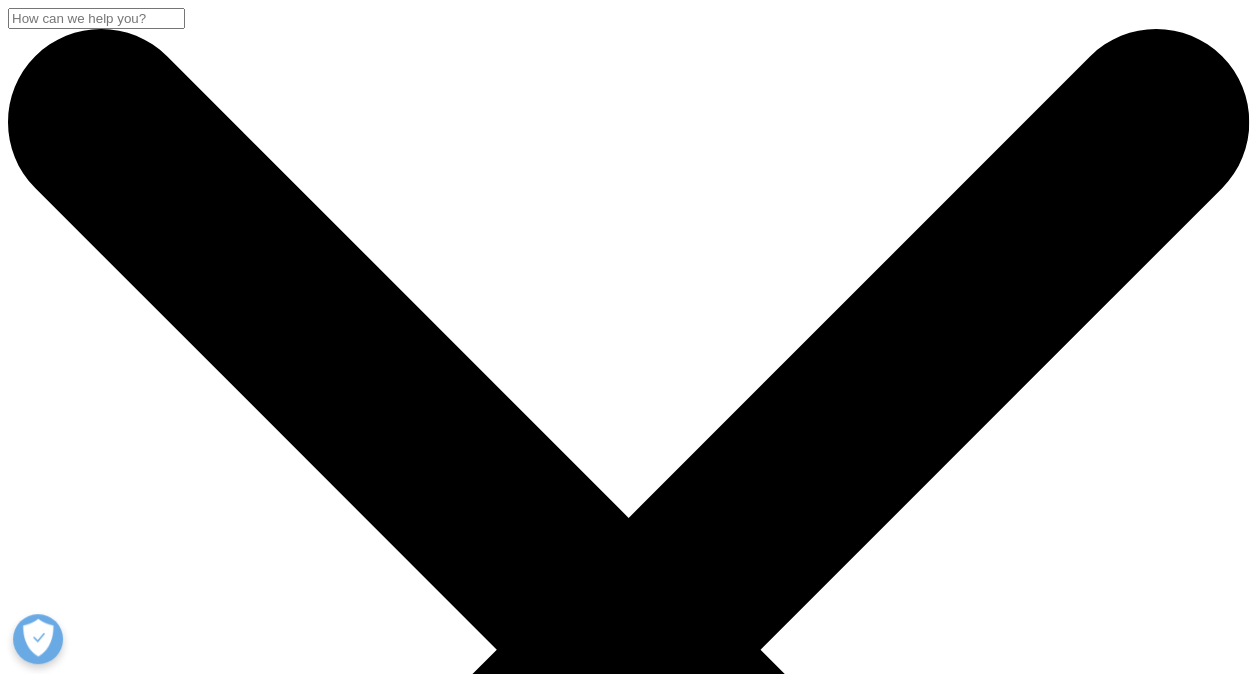 click on "Market Intelligence Solutions" at bounding box center (183, 4657) 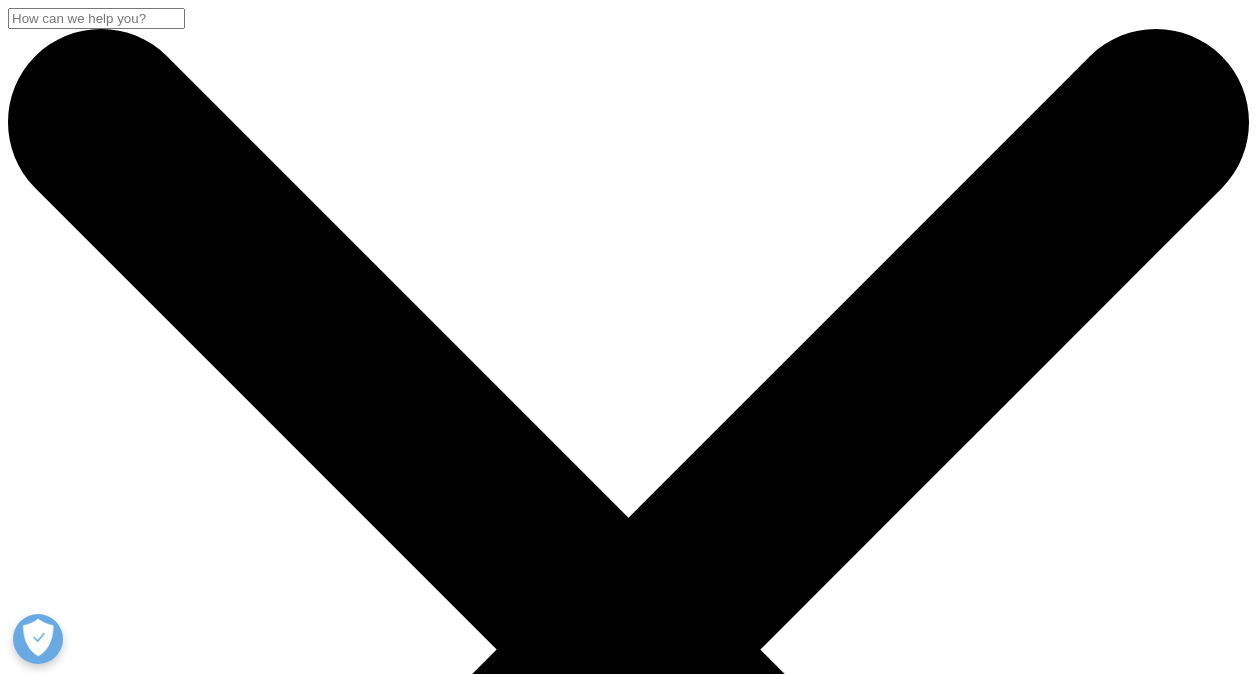 scroll, scrollTop: 0, scrollLeft: 0, axis: both 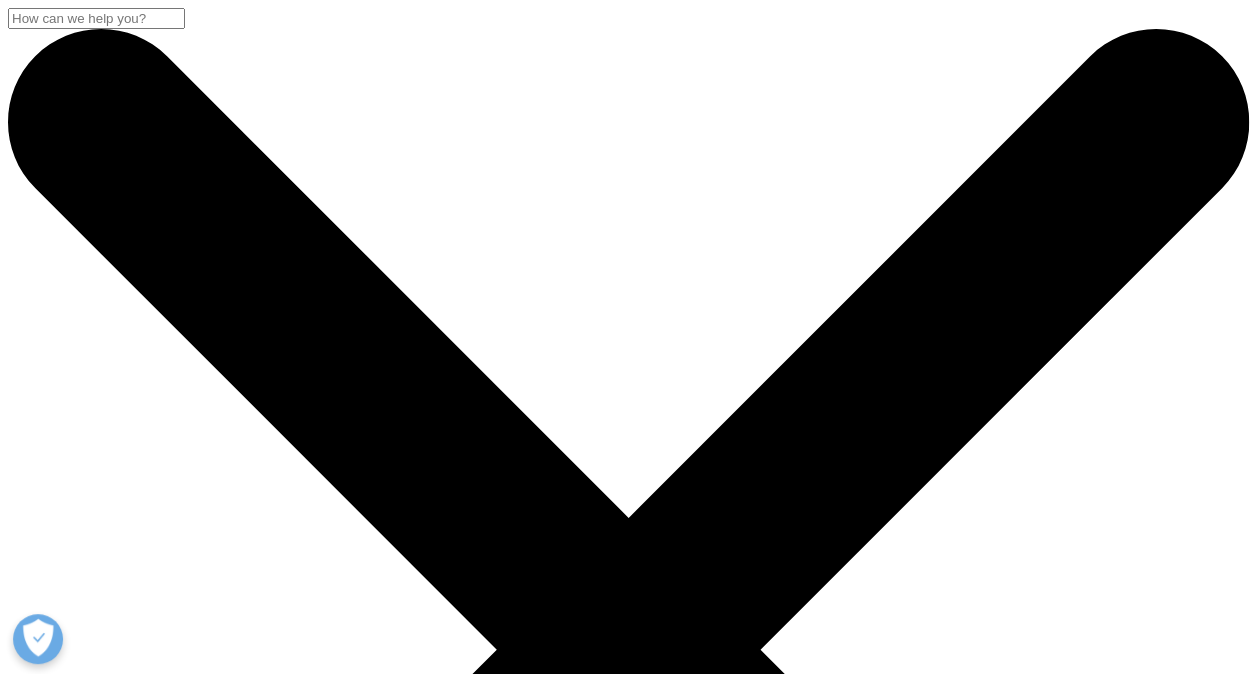 click on "Choose a Region" at bounding box center (82, 3810) 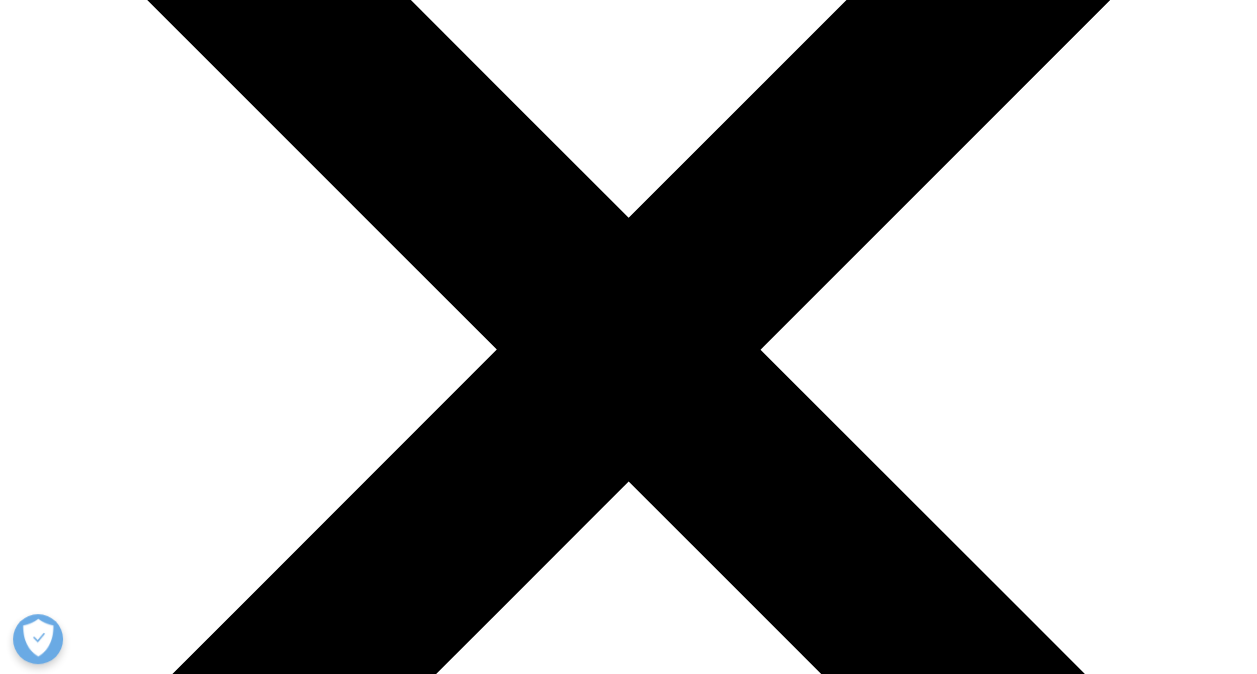 scroll, scrollTop: 301, scrollLeft: 0, axis: vertical 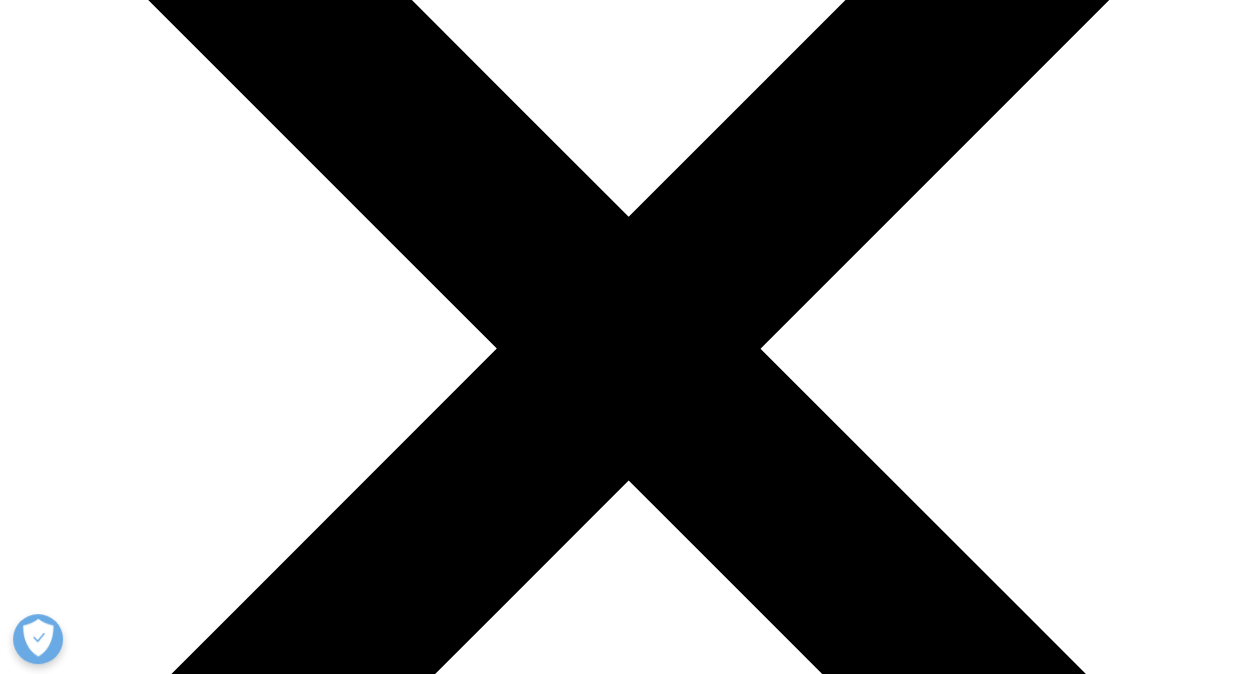 click on "United Kingdom" at bounding box center (62, 3656) 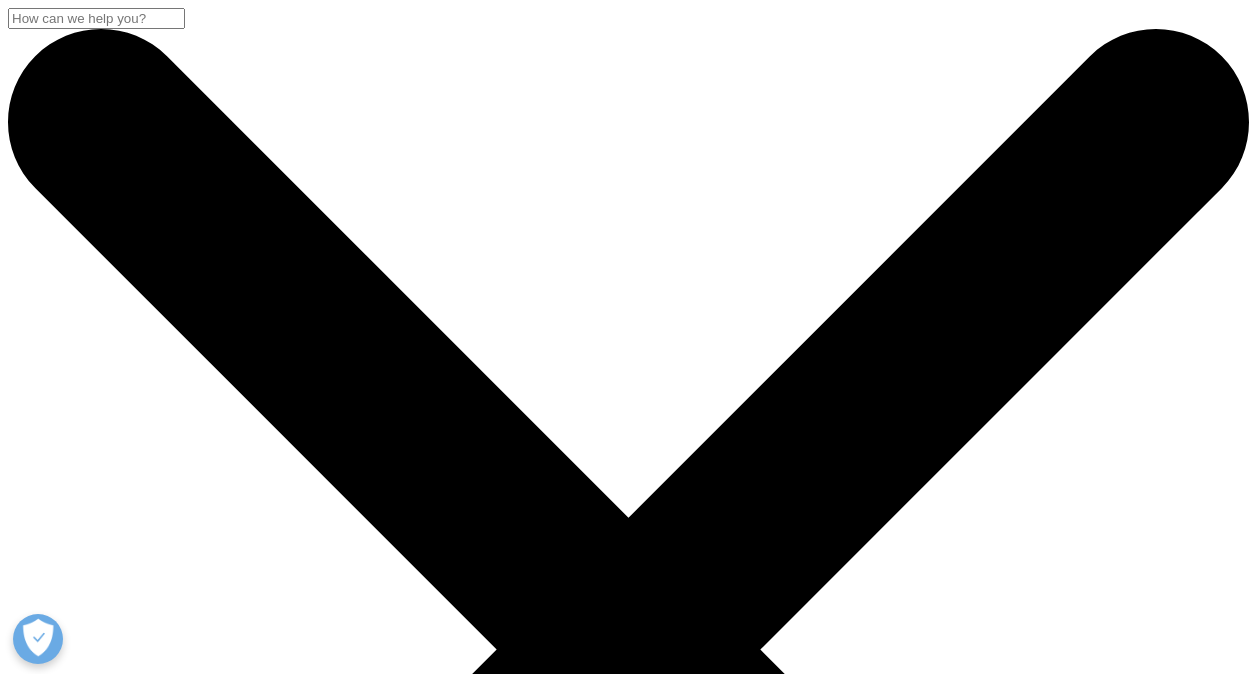 scroll, scrollTop: 0, scrollLeft: 0, axis: both 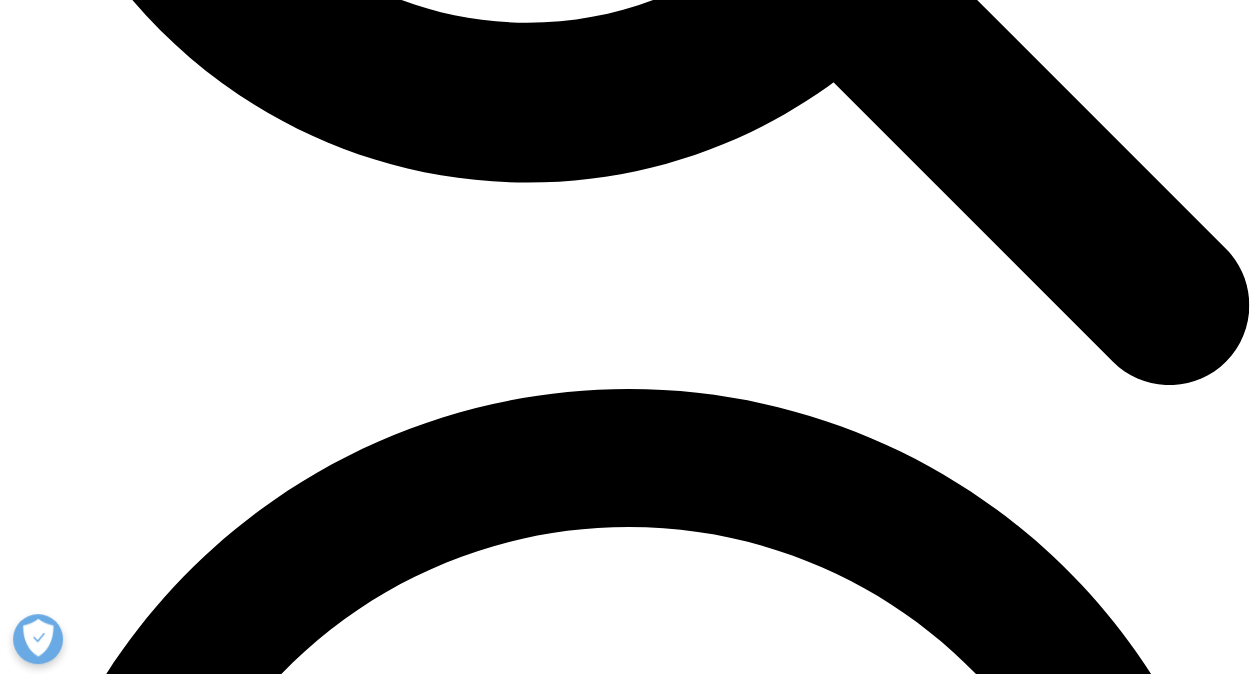 click on "Medical Data Index (MDI)" at bounding box center (648, 7855) 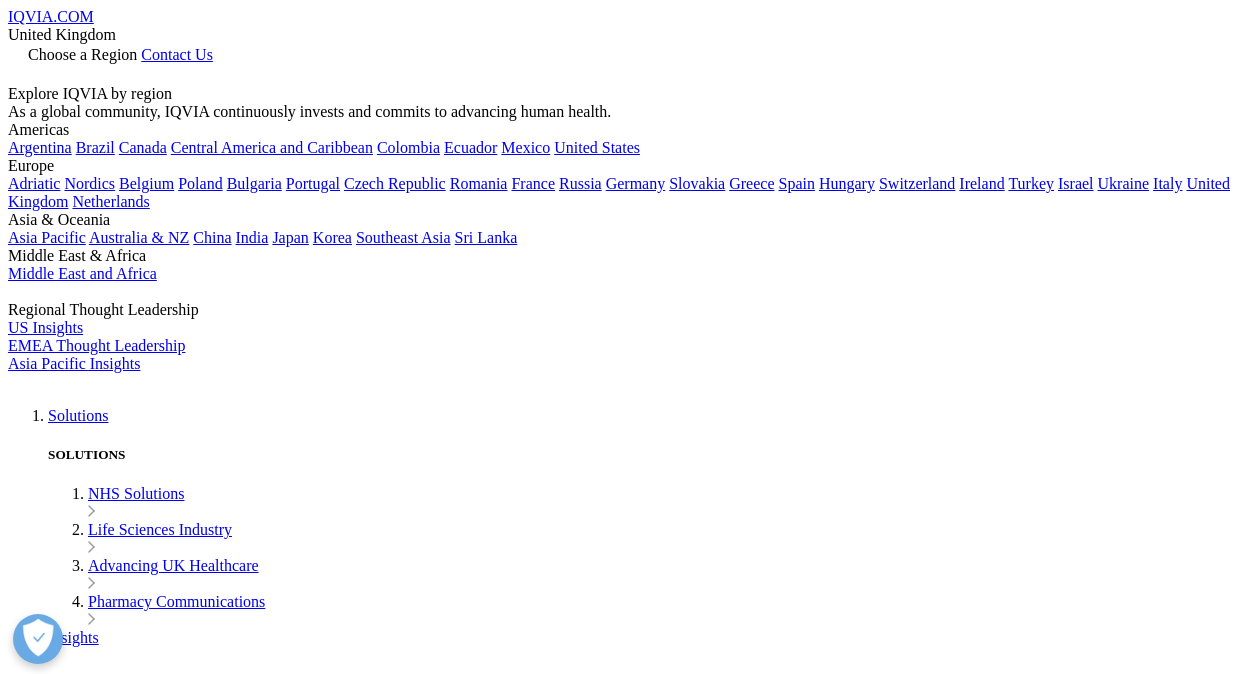 scroll, scrollTop: 0, scrollLeft: 0, axis: both 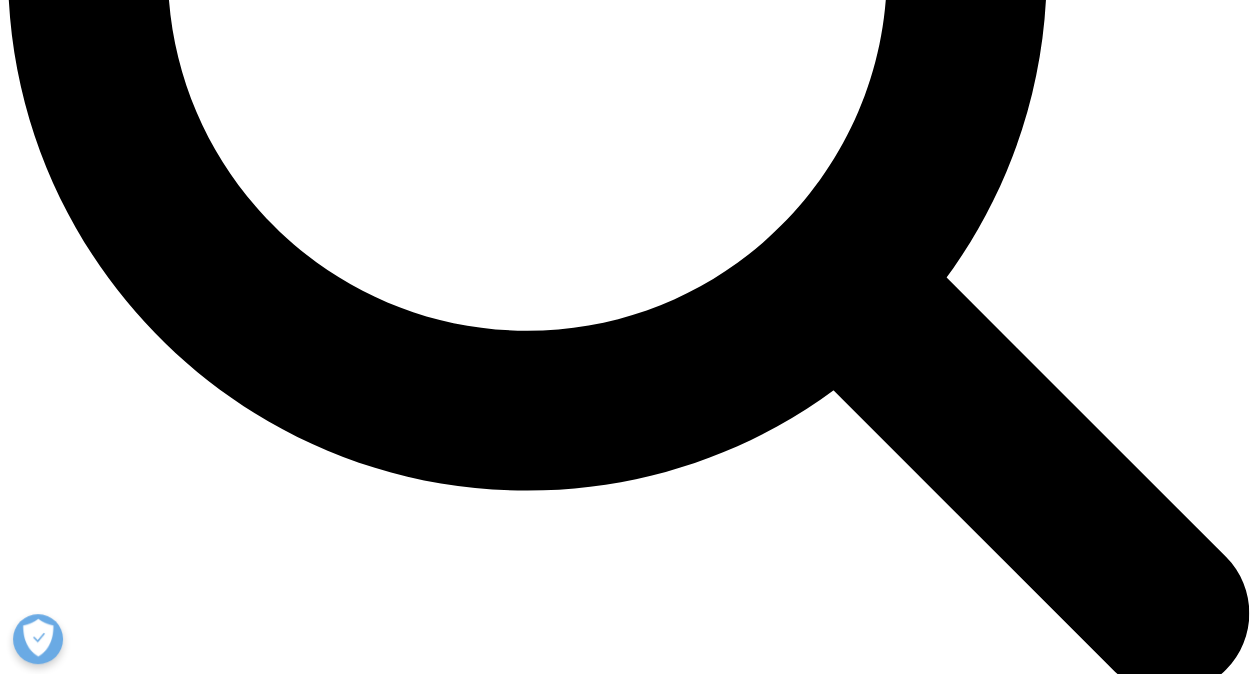 click on "MDI Facts
A  nationally representative sample panel  of approximately 700 GPs from 150 general practices in England projected to regional and national figures
Over  310 million nationally projected prescriptions   each quarter
3 years of history data  updated quarterly
Standardised Classification  of diagnoses and products bridged to the WHO ICD 10 diagnosis and EPhMRA ATC therapy classifications
MDI Supports
Patient and disease profiling
Monitoring trends  in prescribing
Indication splits  and opportunity assessment" at bounding box center (628, 5977) 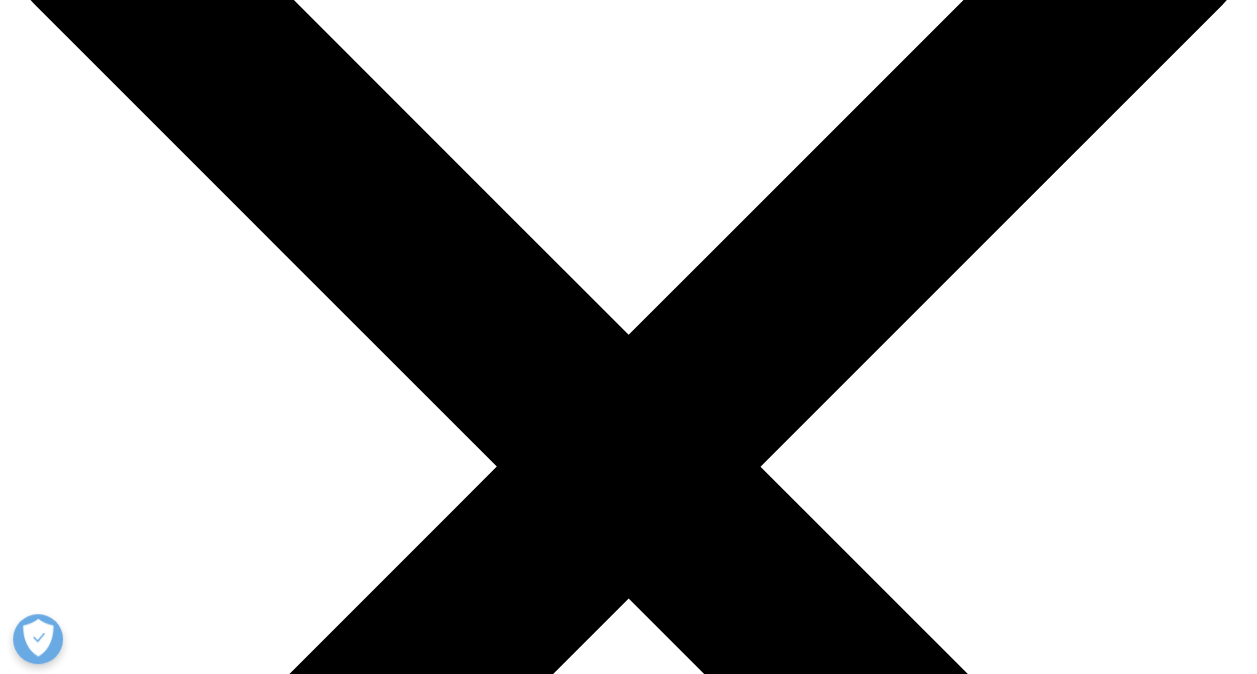 scroll, scrollTop: 0, scrollLeft: 0, axis: both 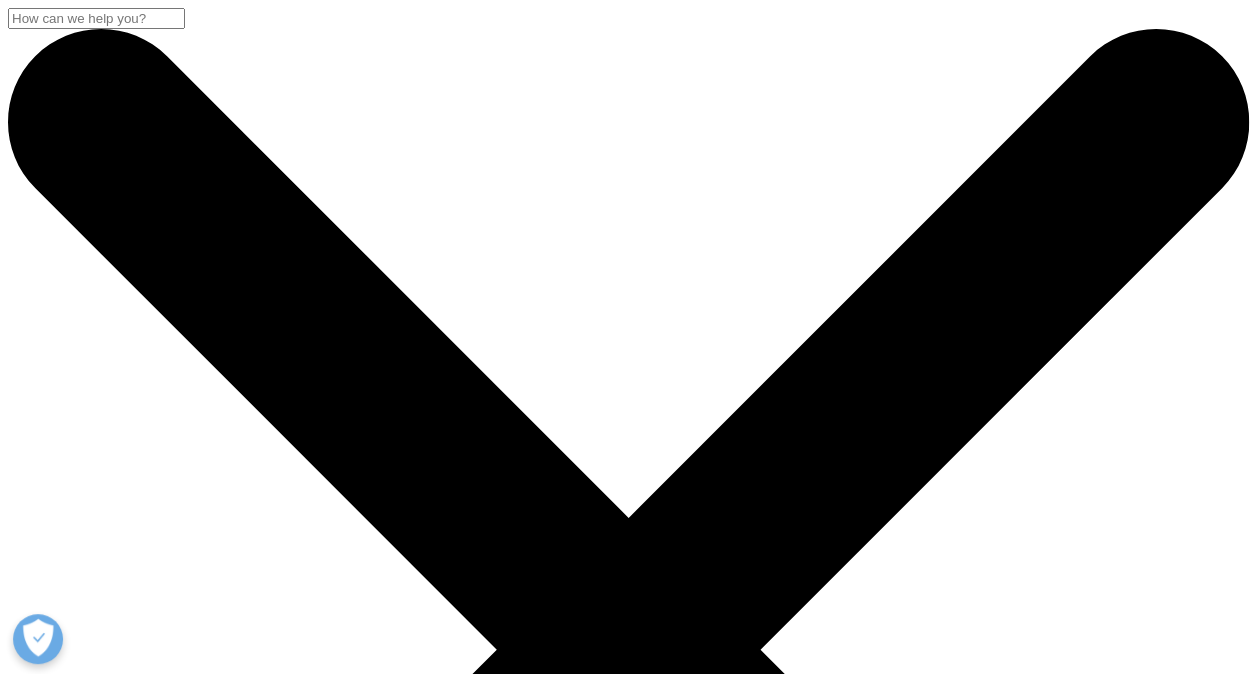 click on "Choose a Region" at bounding box center [82, 3810] 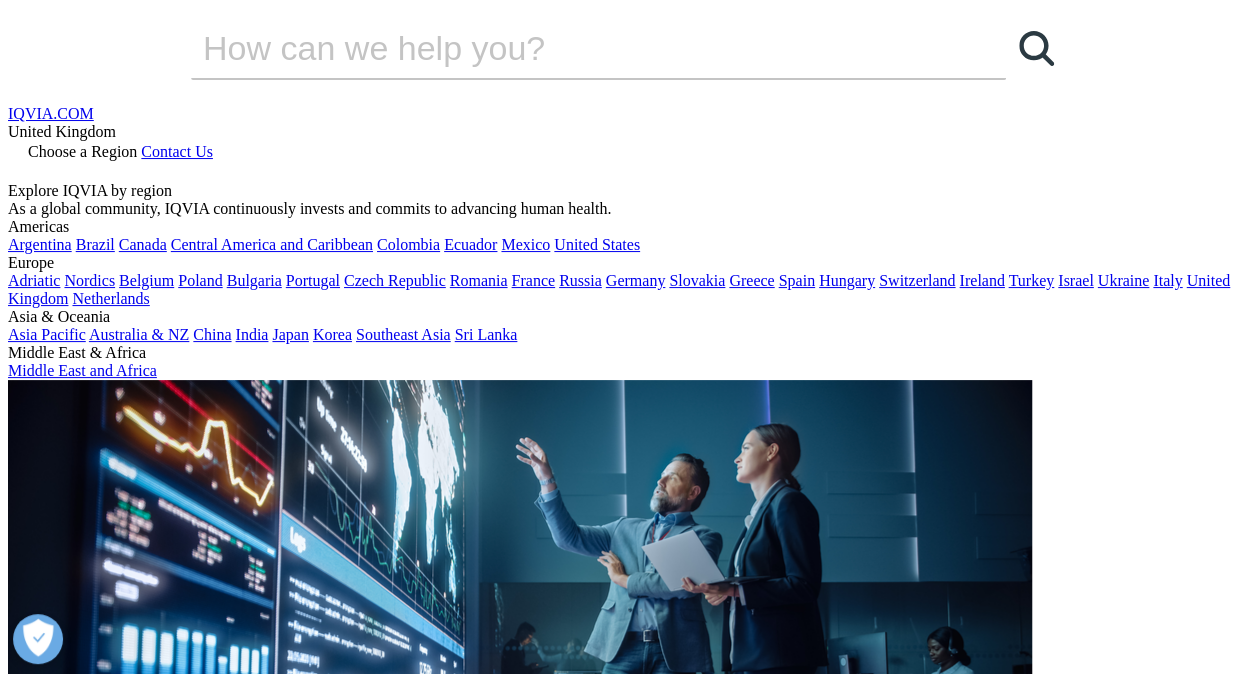 click on "India" at bounding box center [794, 358] 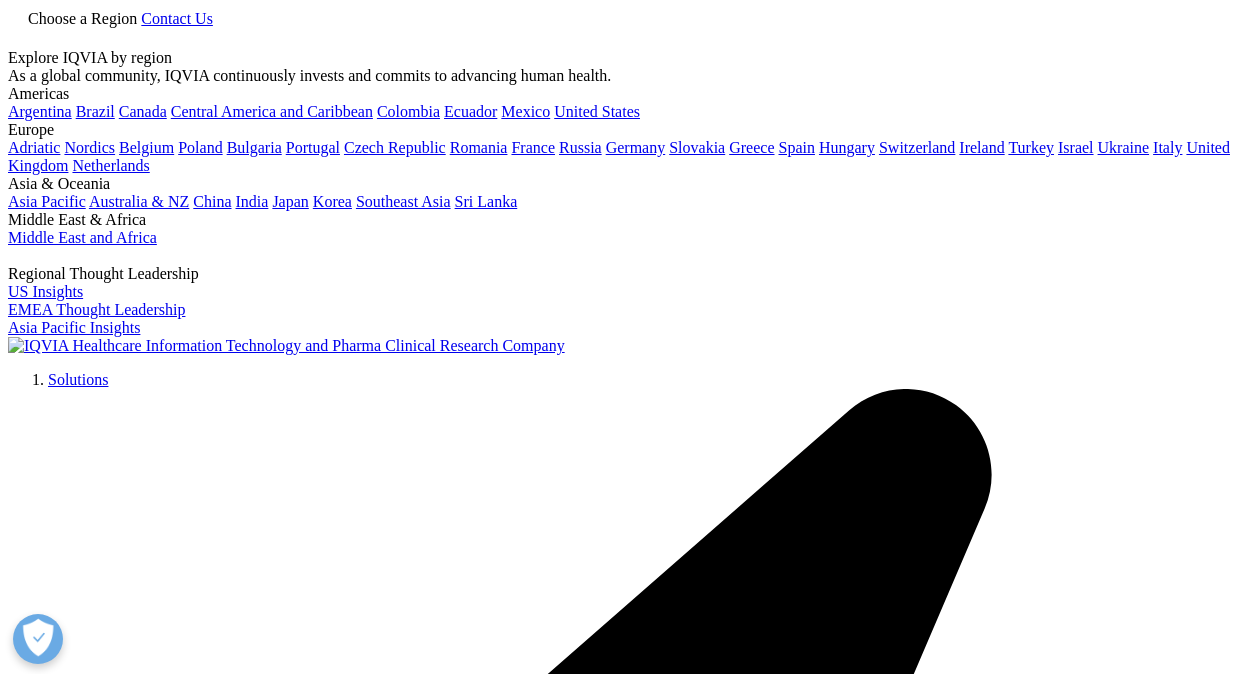 scroll, scrollTop: 0, scrollLeft: 0, axis: both 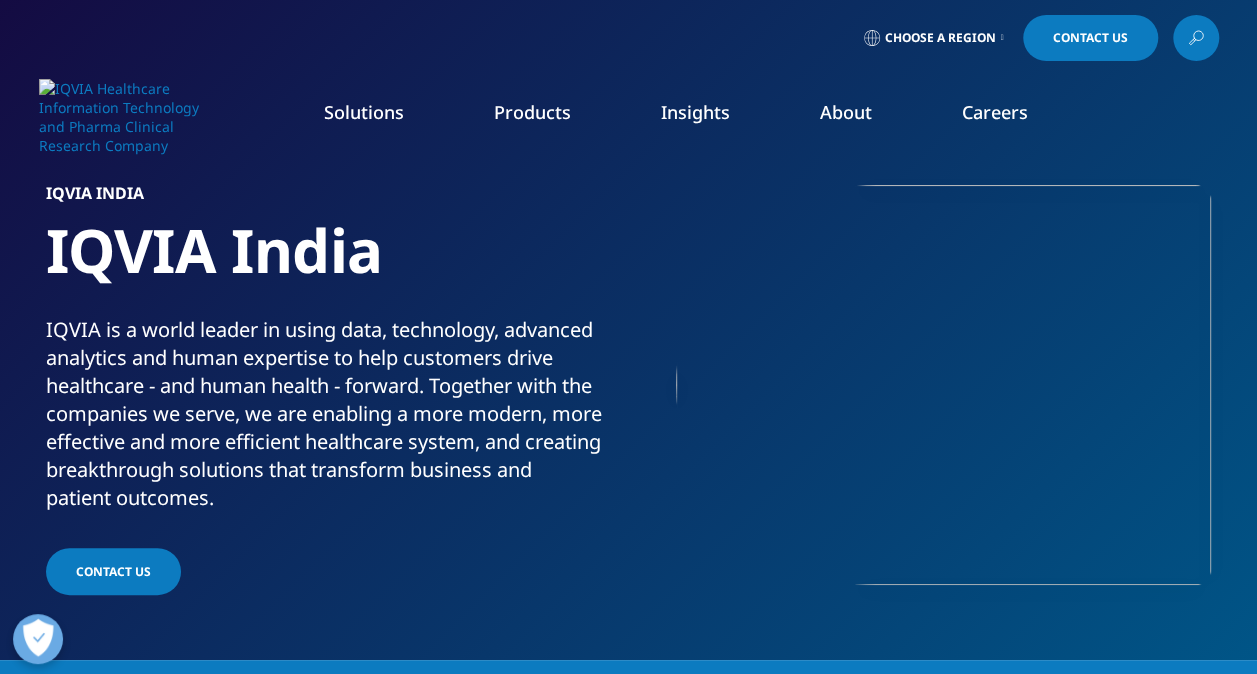 click on "Solutions" at bounding box center [364, 112] 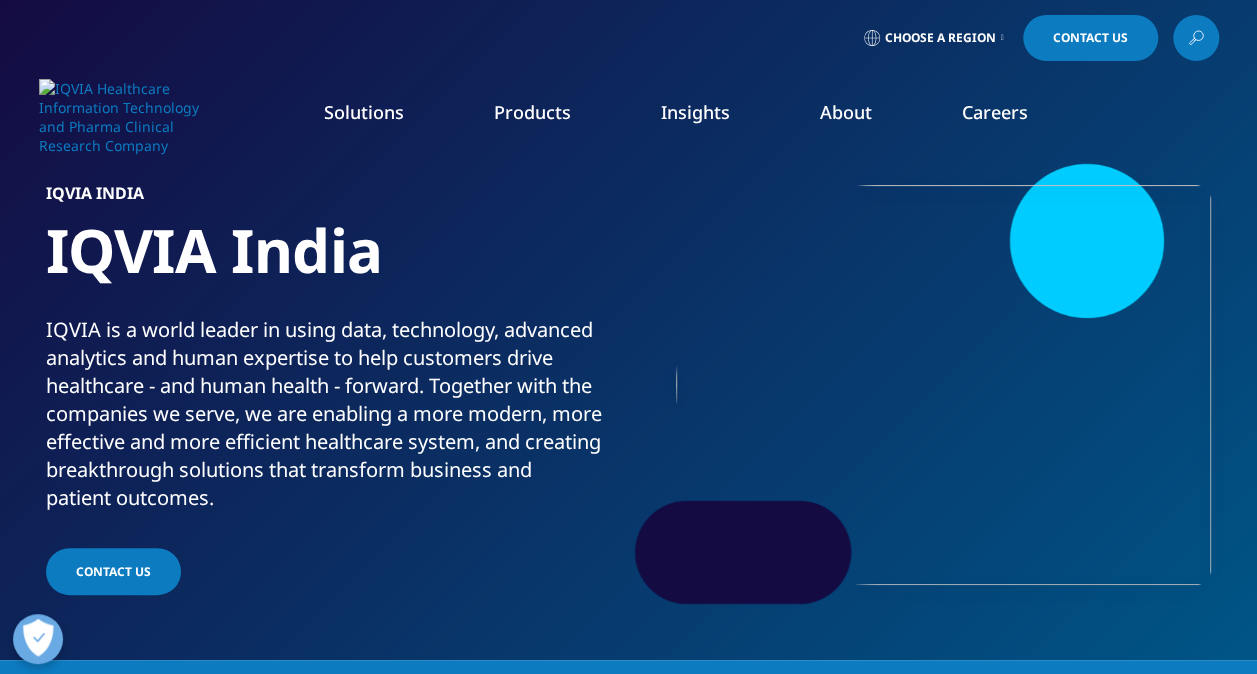 click on "Commercialization" at bounding box center [183, 398] 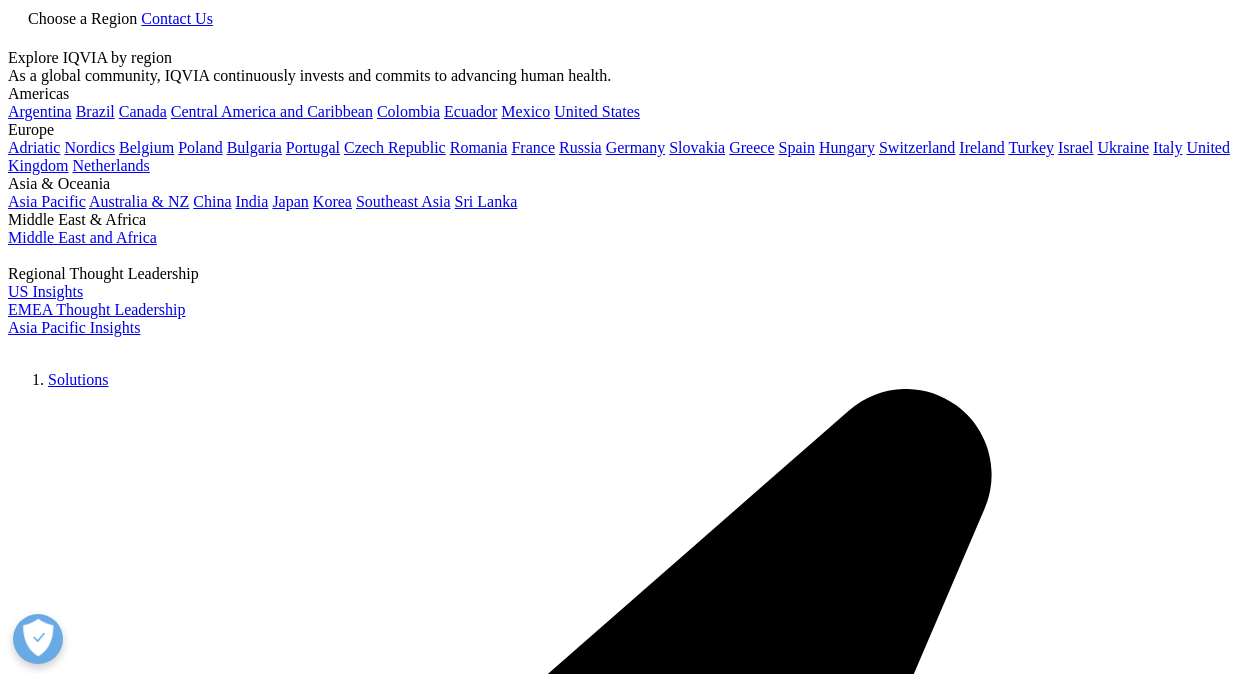 scroll, scrollTop: 0, scrollLeft: 0, axis: both 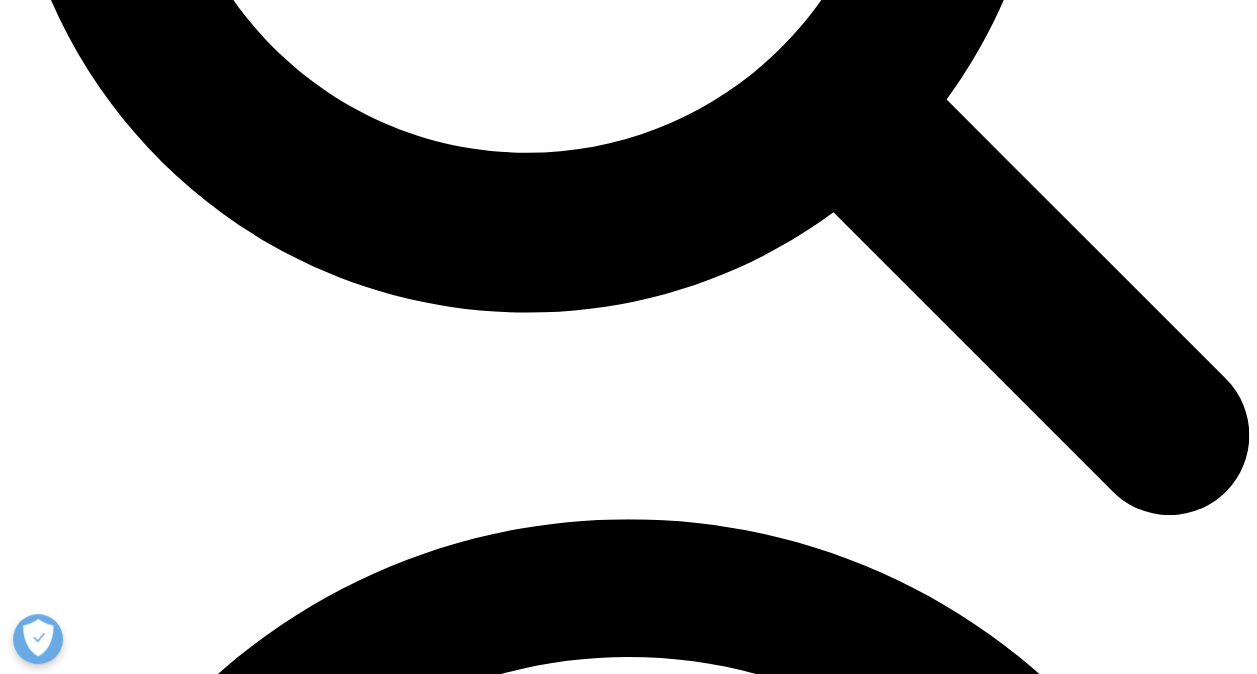 click on "Analytics and reporting" at bounding box center (84, 28883) 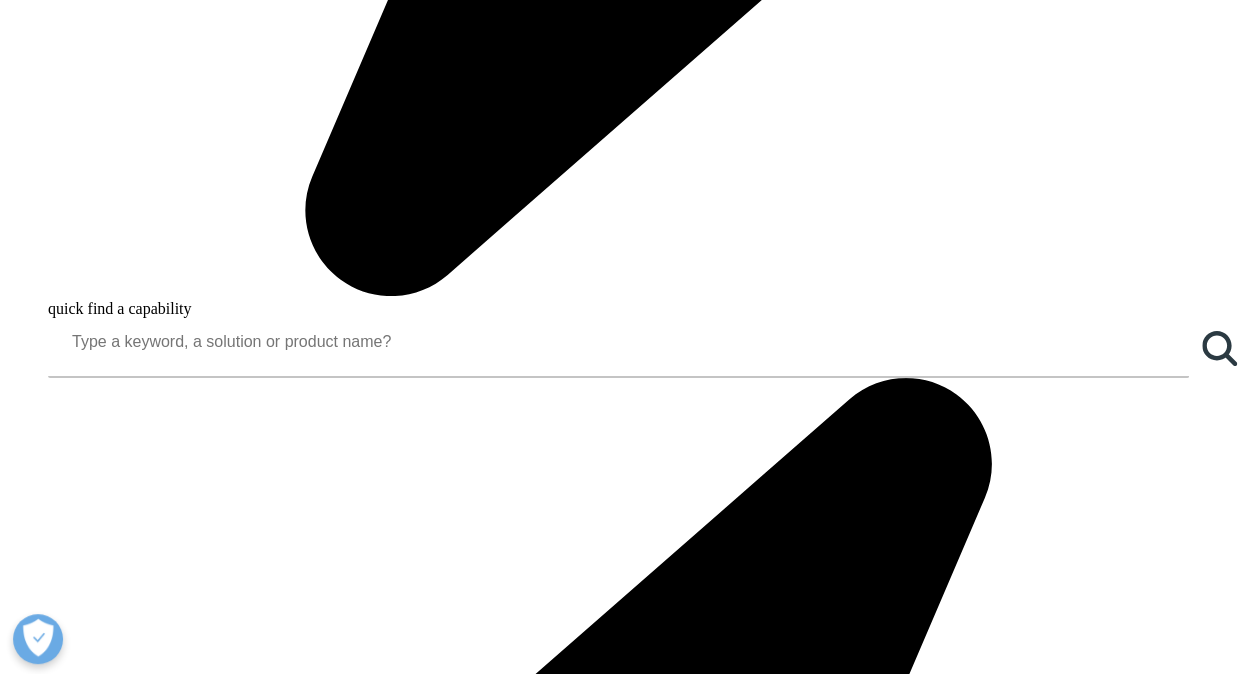 click on "Commercial engagement services" at bounding box center [116, 22847] 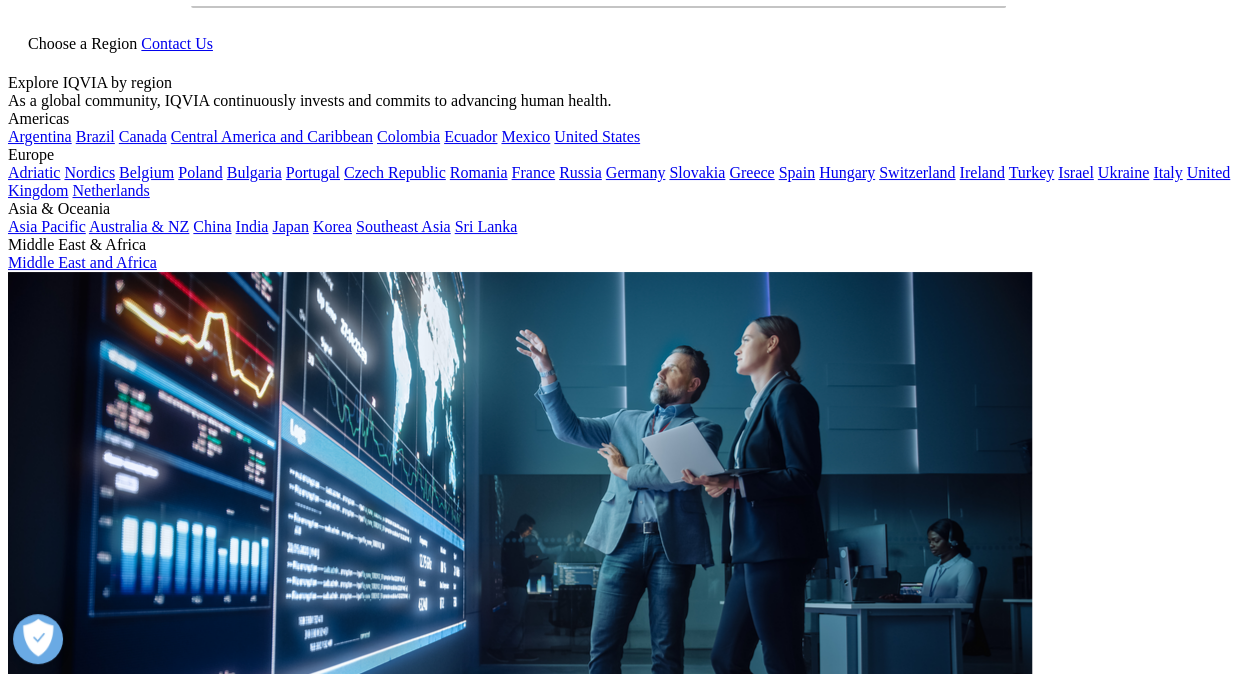 scroll, scrollTop: 0, scrollLeft: 0, axis: both 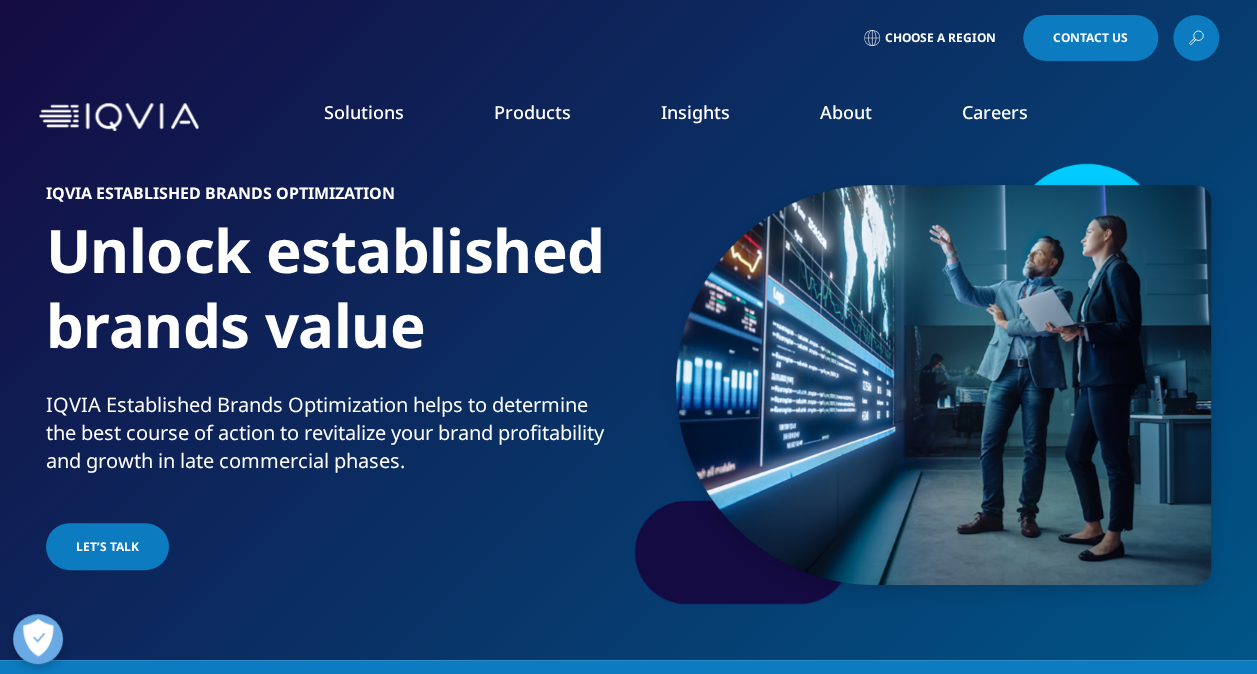 click on "Customer Engagement (OCE)" at bounding box center [490, 547] 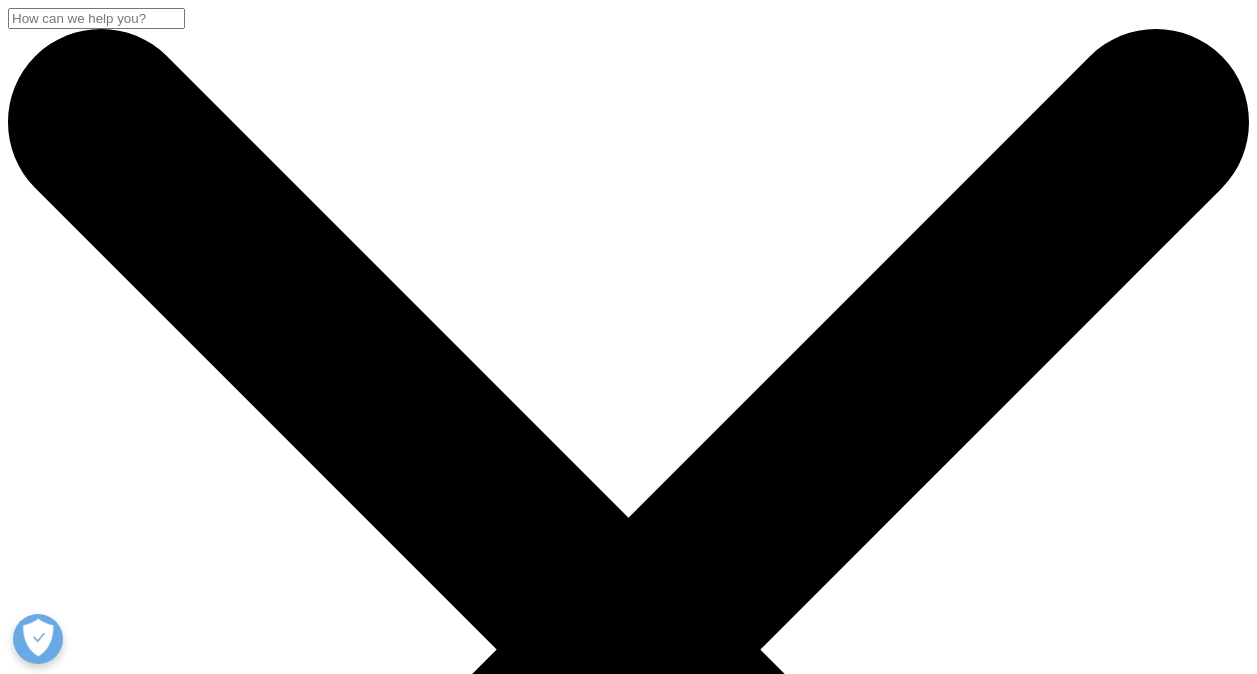 scroll, scrollTop: 956, scrollLeft: 0, axis: vertical 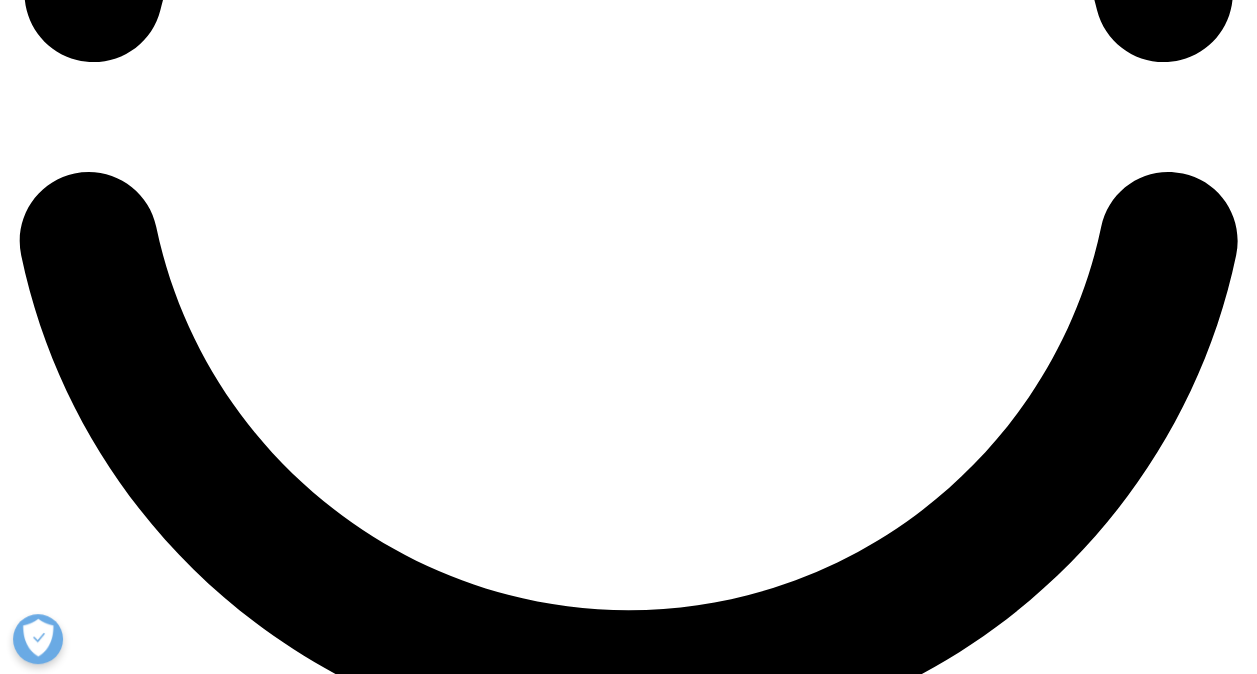 click on "Coordinate multichannel marketing touch points for timely and personalized communications." at bounding box center [628, 33188] 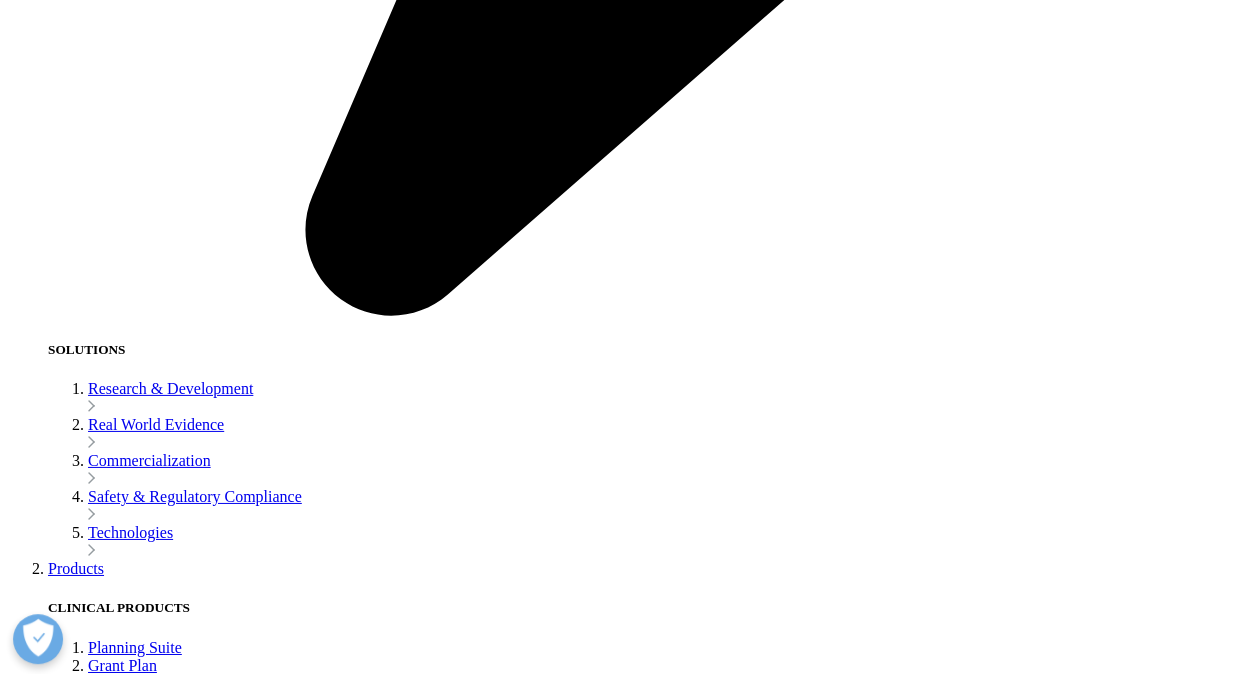 click on "OCE Digital" at bounding box center [48, 26590] 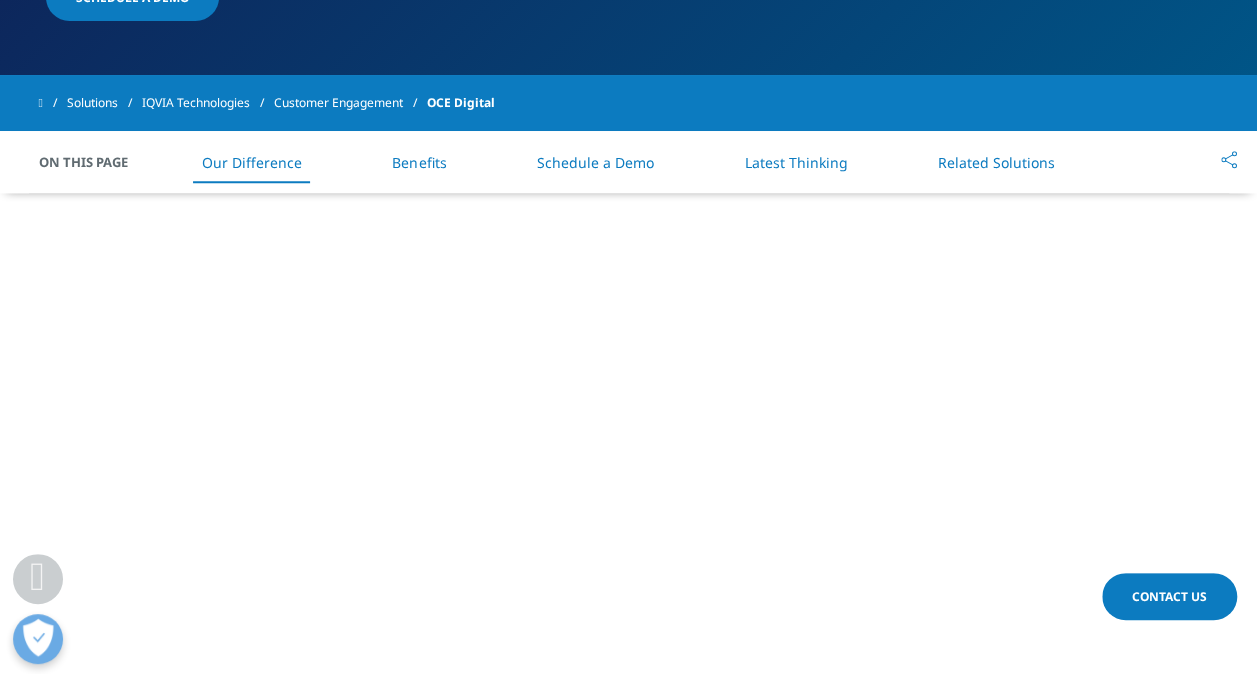 scroll, scrollTop: 0, scrollLeft: 0, axis: both 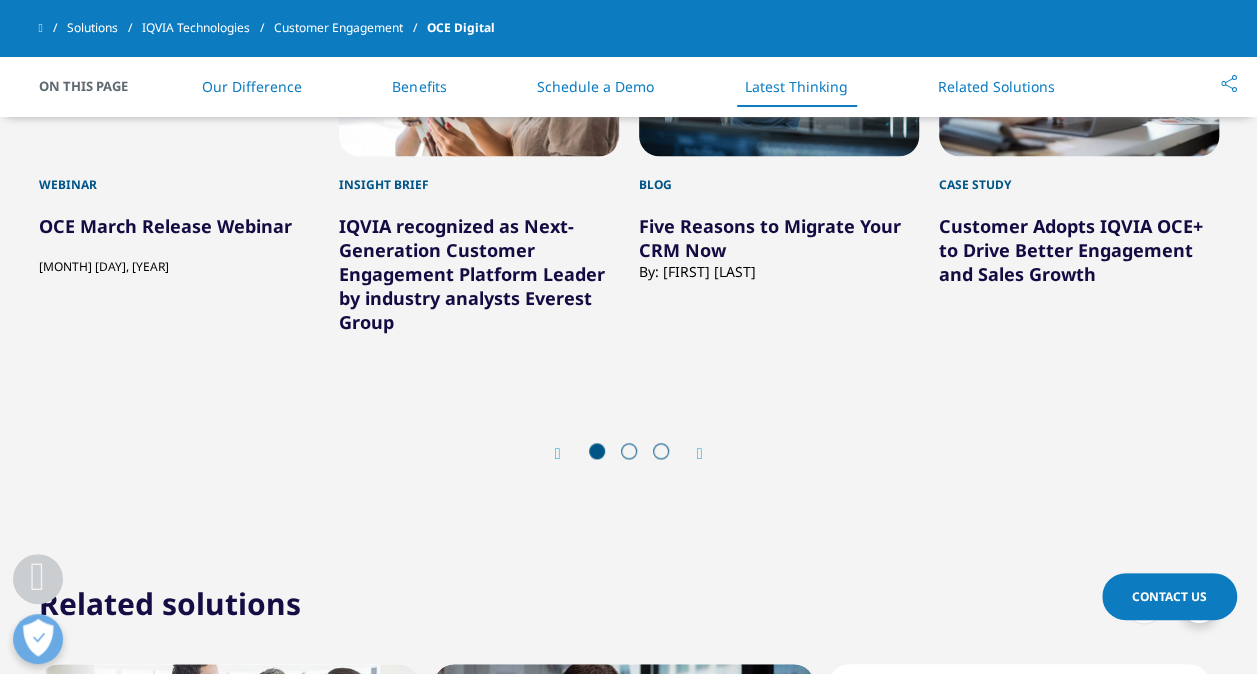 click on "Next" at bounding box center (690, 453) 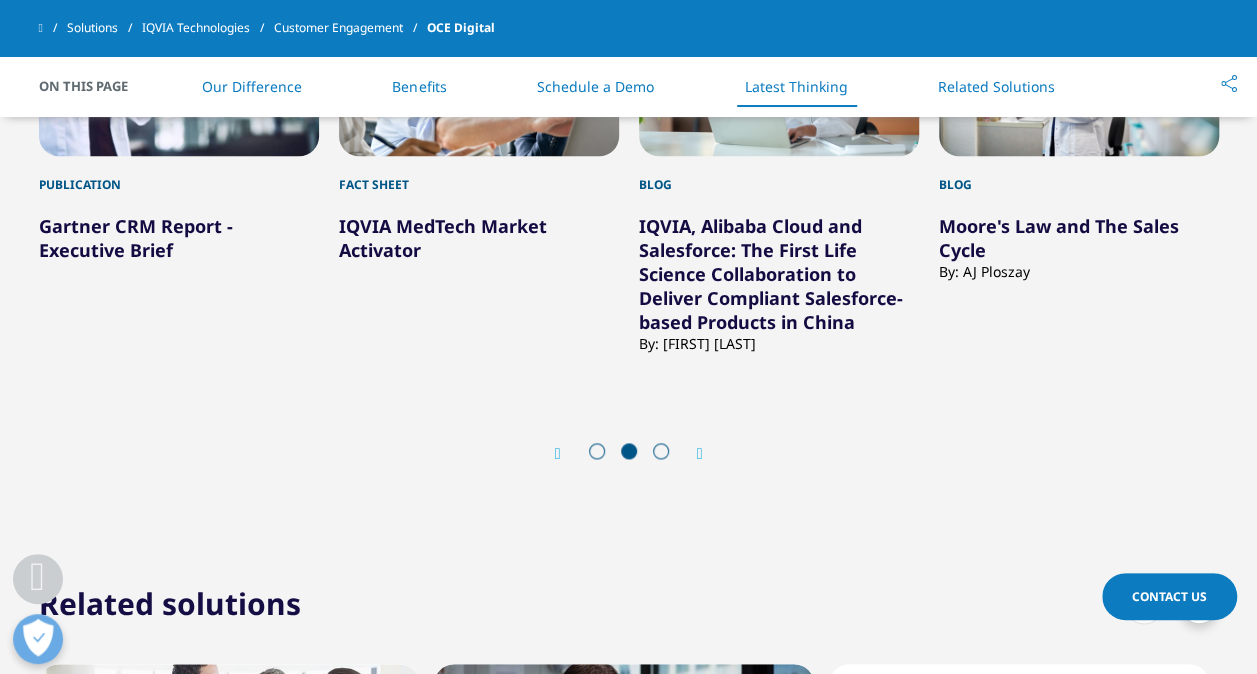 click on "Next" at bounding box center (690, 453) 